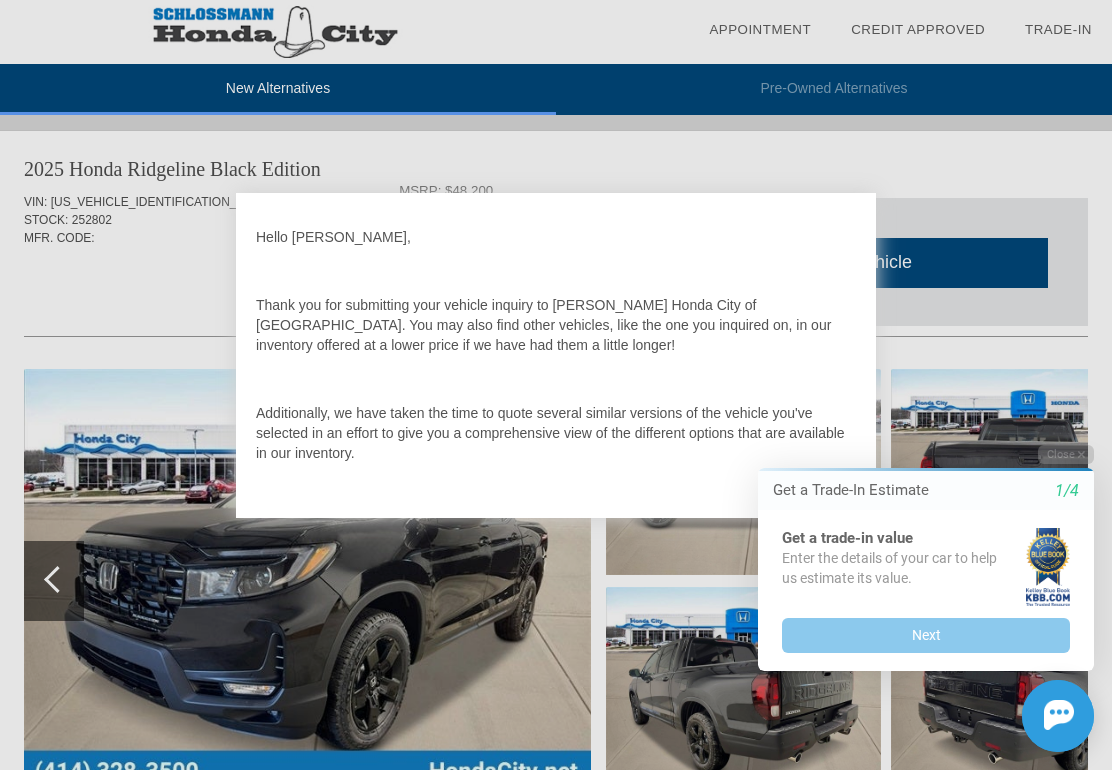 scroll, scrollTop: 0, scrollLeft: 0, axis: both 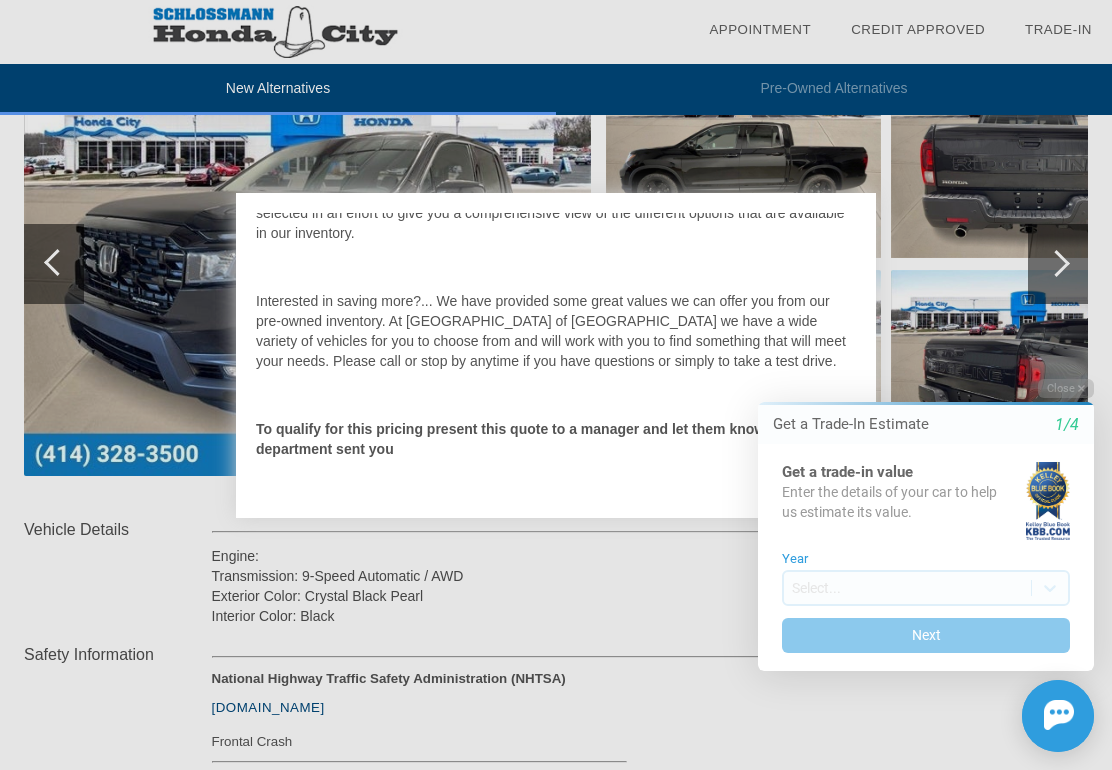 click on "Initial Toast" at bounding box center (914, 716) 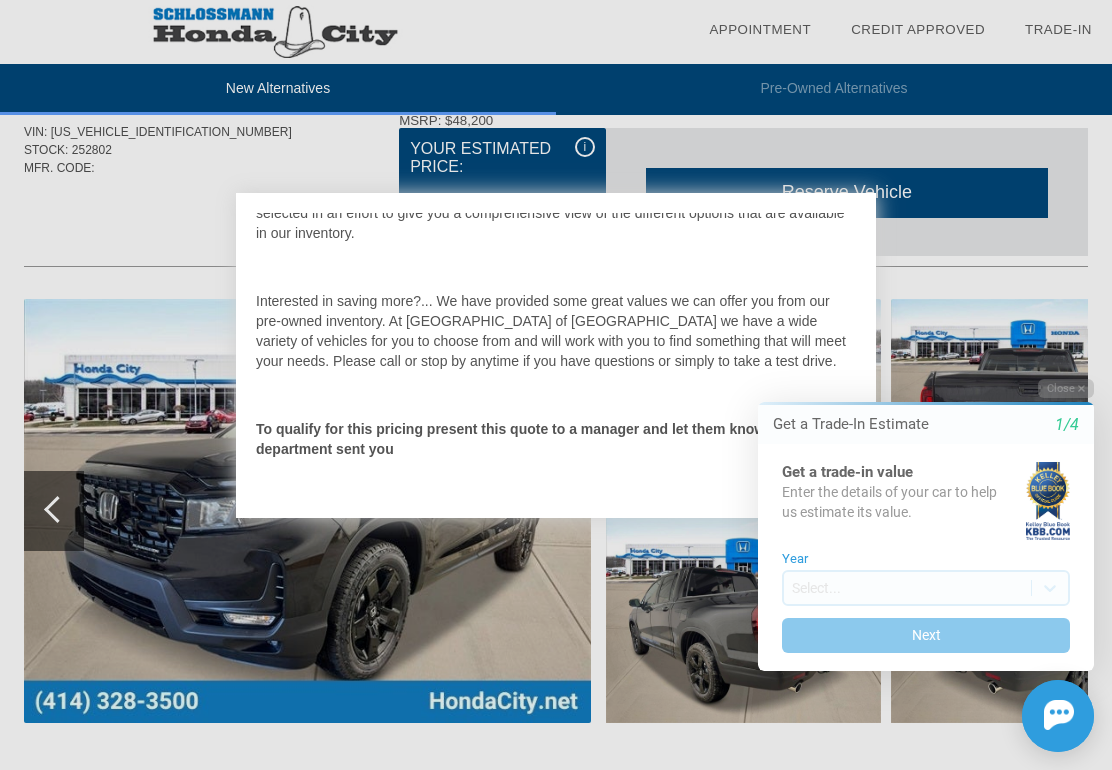 scroll, scrollTop: 103, scrollLeft: 0, axis: vertical 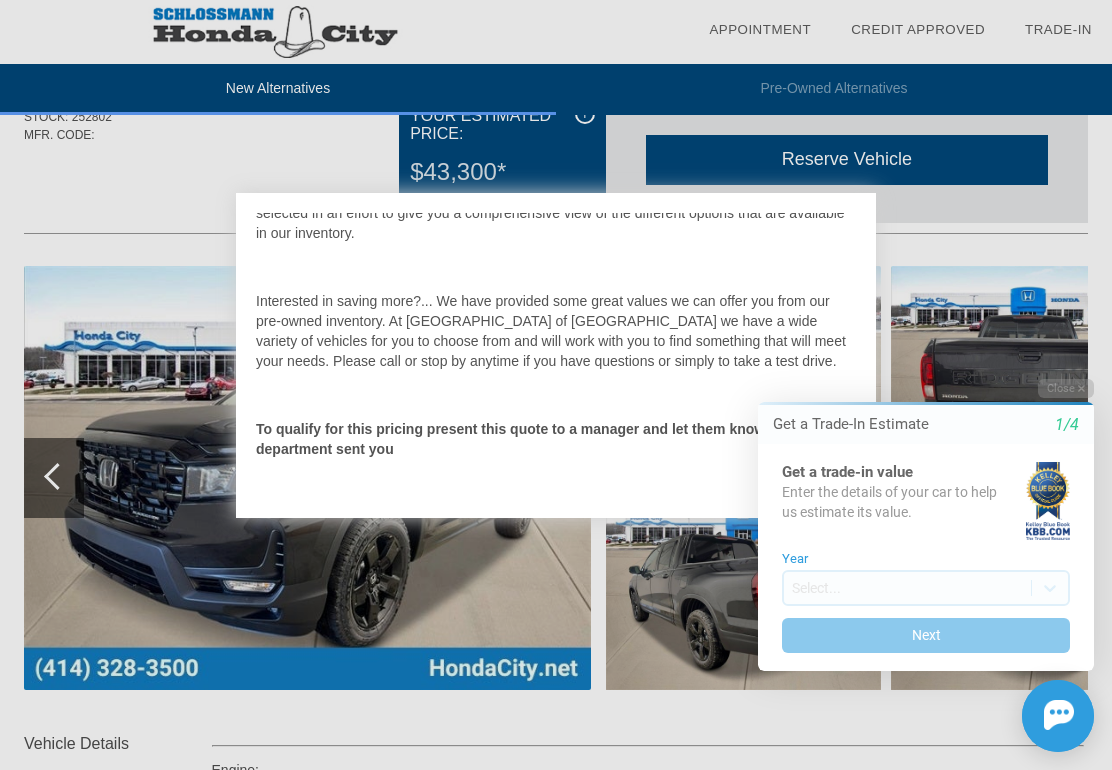 click on "Close" at bounding box center [1066, 388] 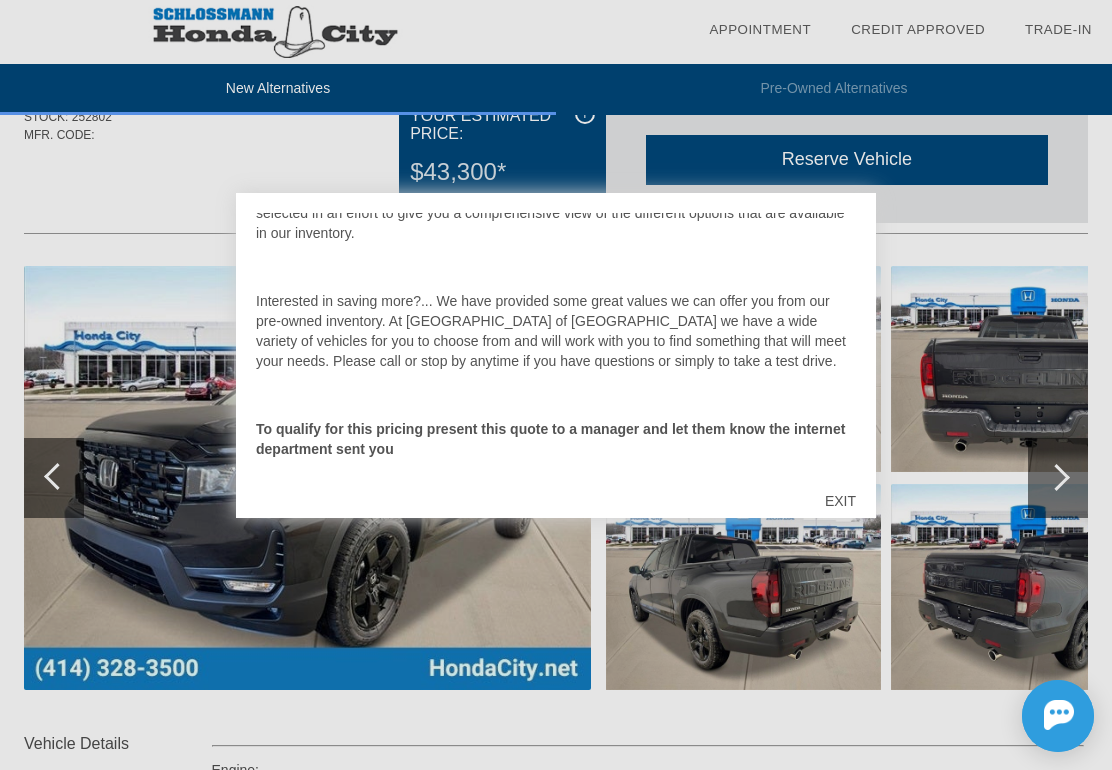 click on "EXIT" at bounding box center (840, 501) 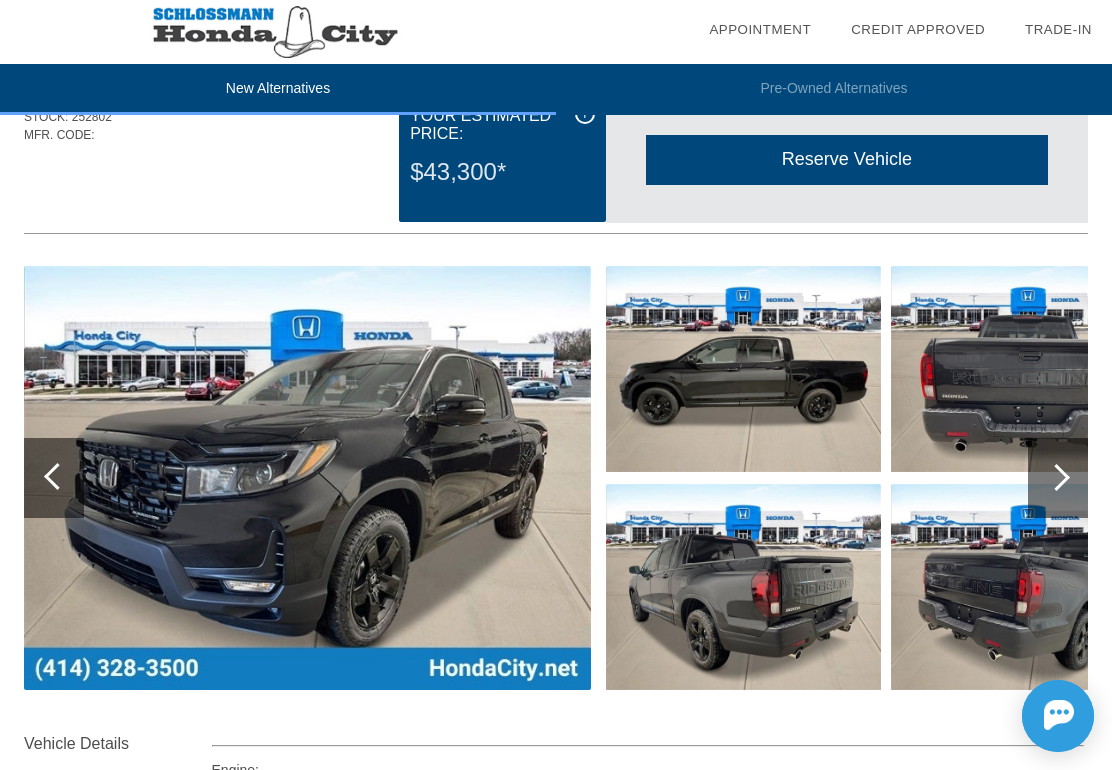 scroll, scrollTop: 103, scrollLeft: 2, axis: both 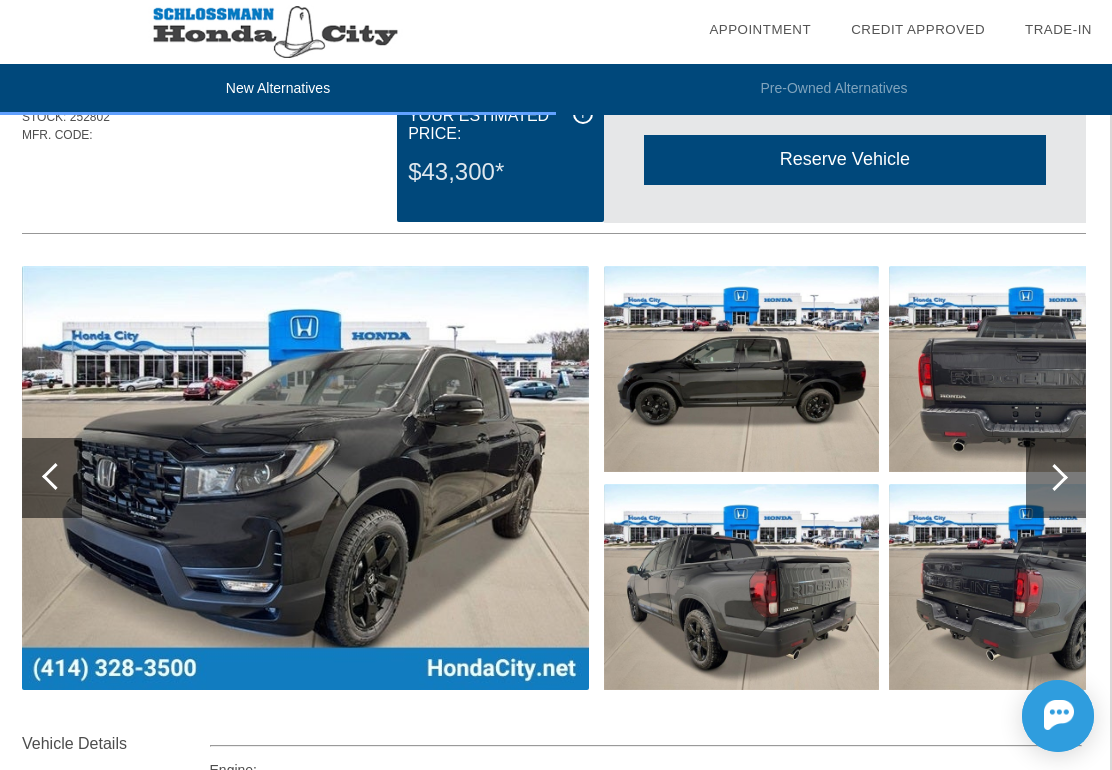 click at bounding box center [1056, 478] 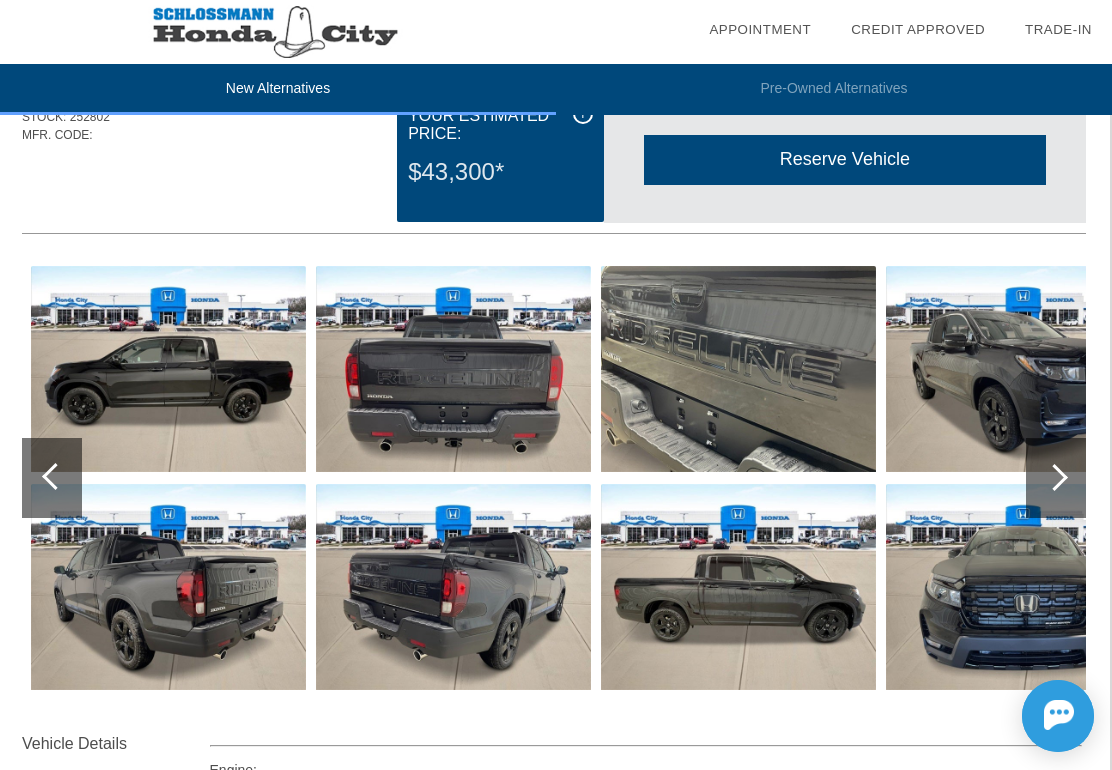 click at bounding box center (1054, 477) 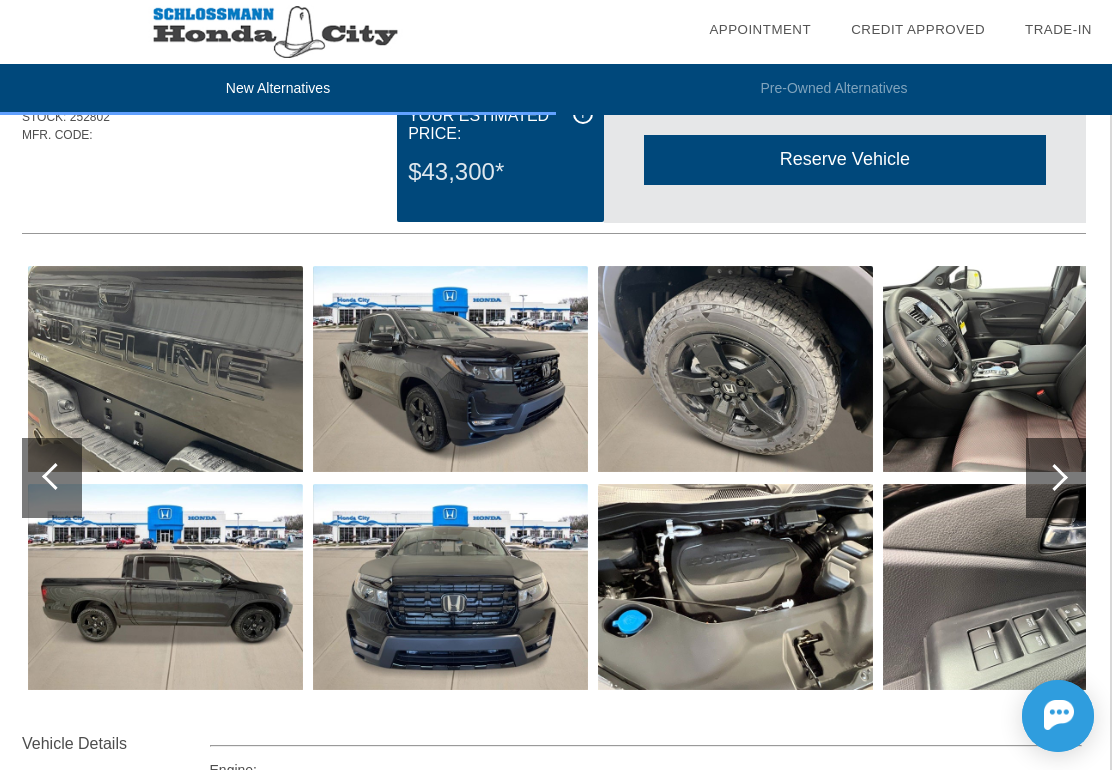 click at bounding box center [1054, 477] 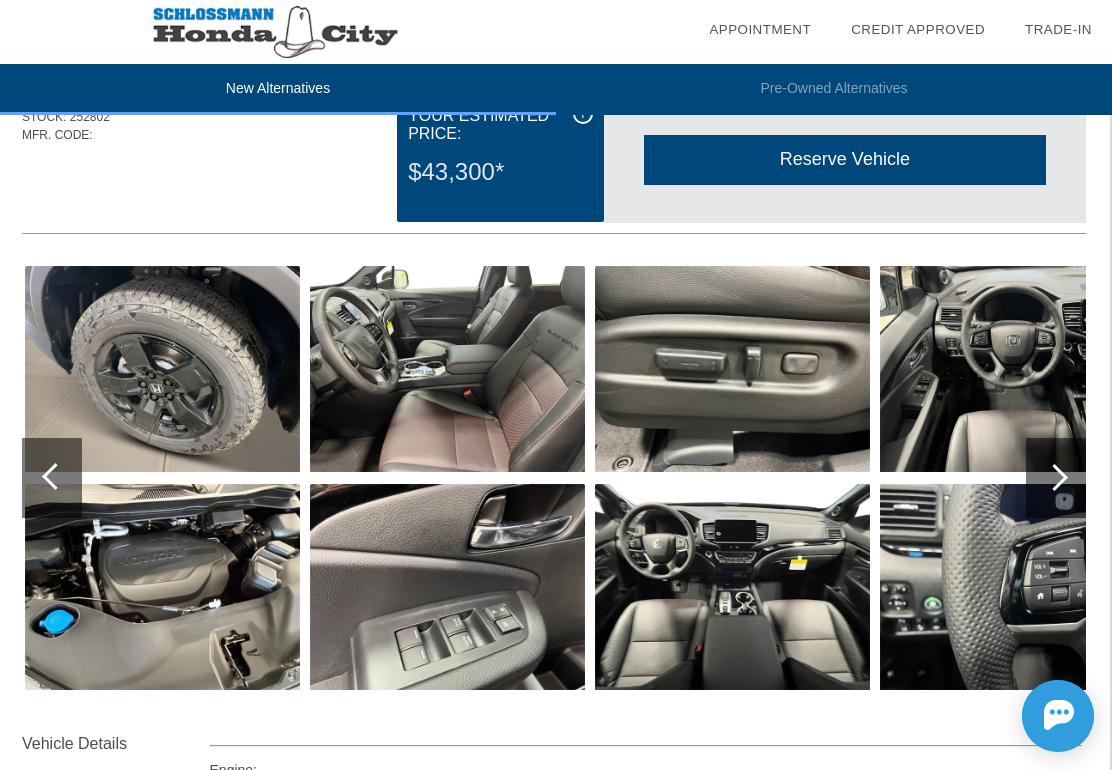 click at bounding box center [1056, 478] 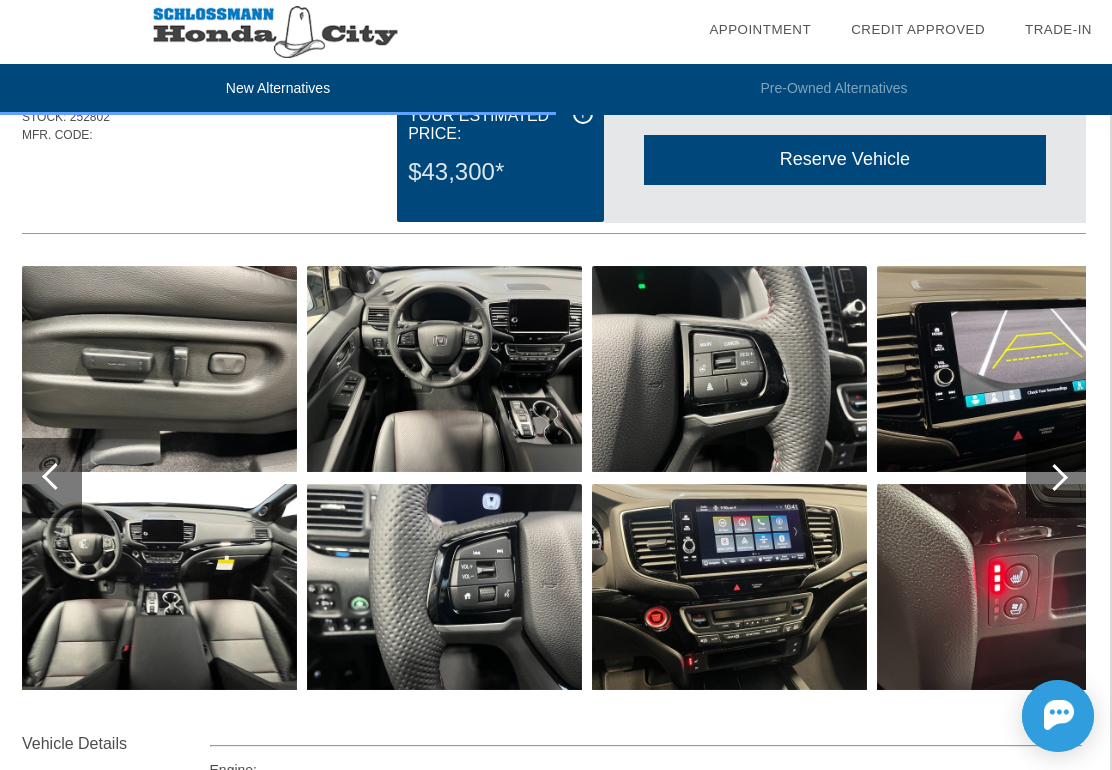 click at bounding box center [1054, 477] 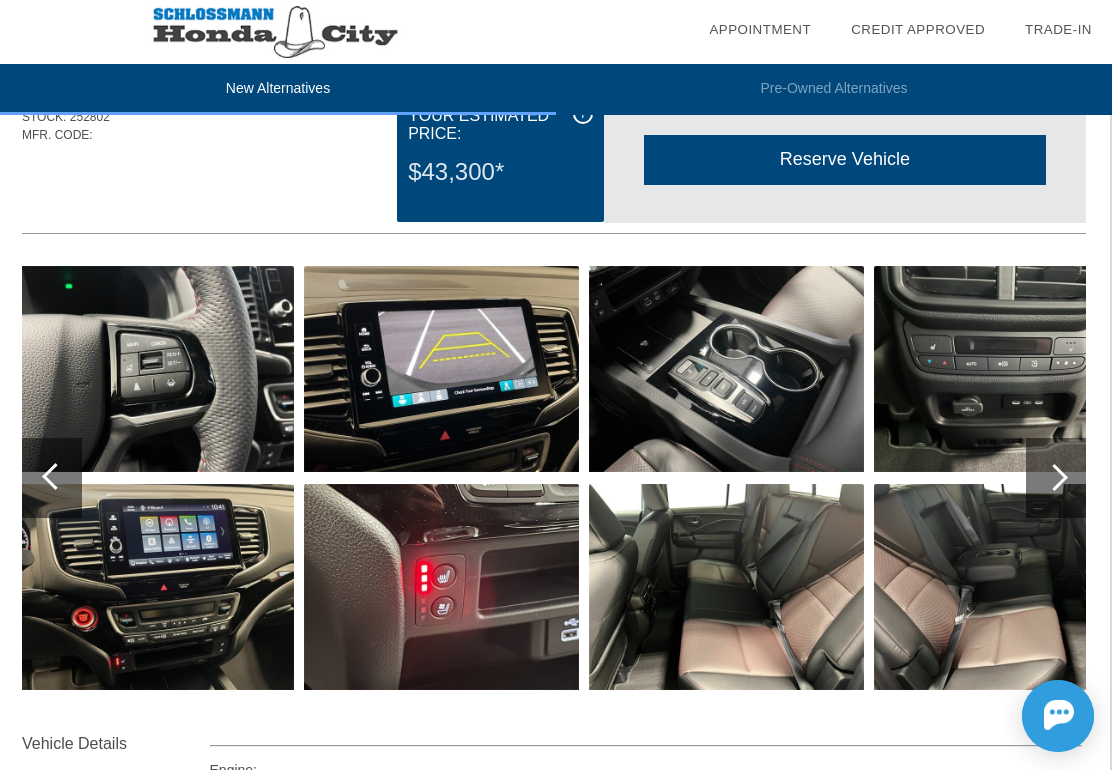 click at bounding box center [1054, 477] 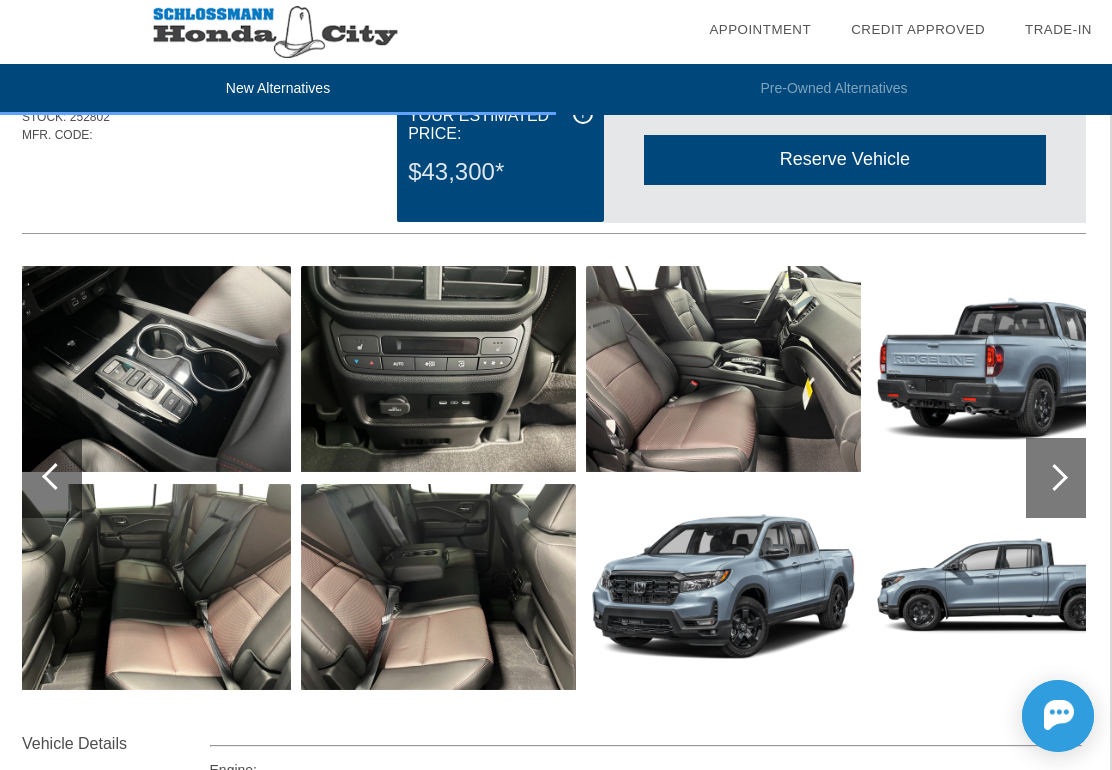 click at bounding box center [1054, 477] 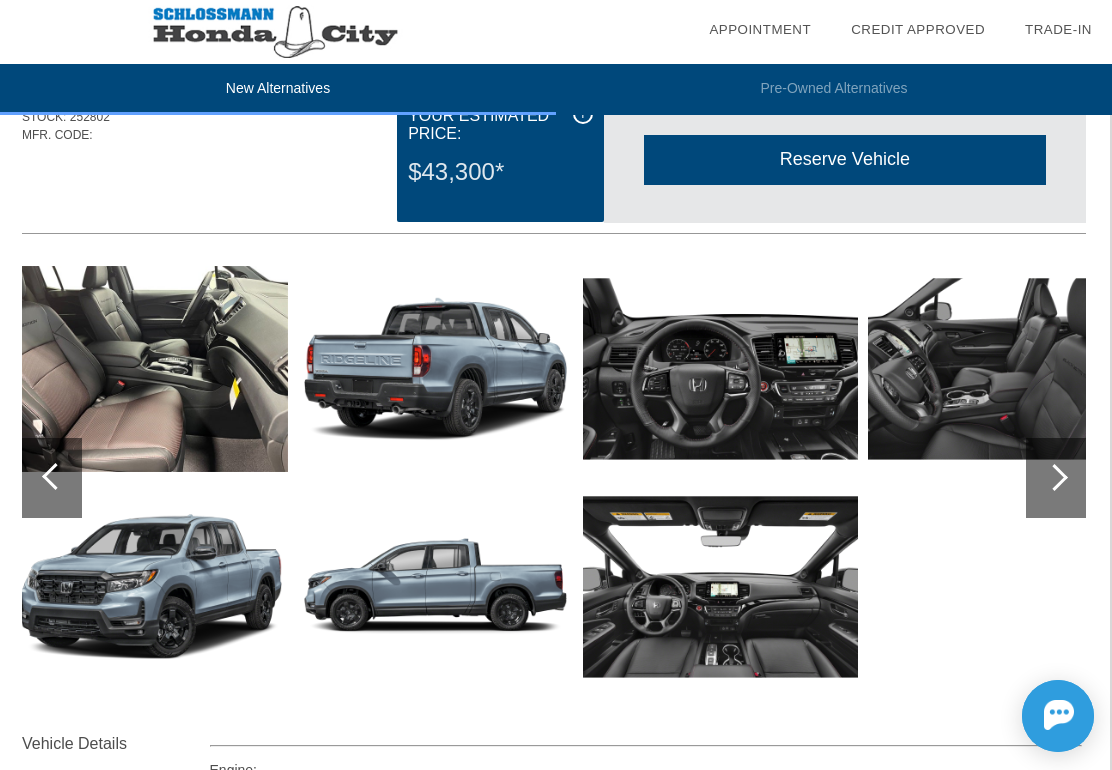 click at bounding box center [1056, 478] 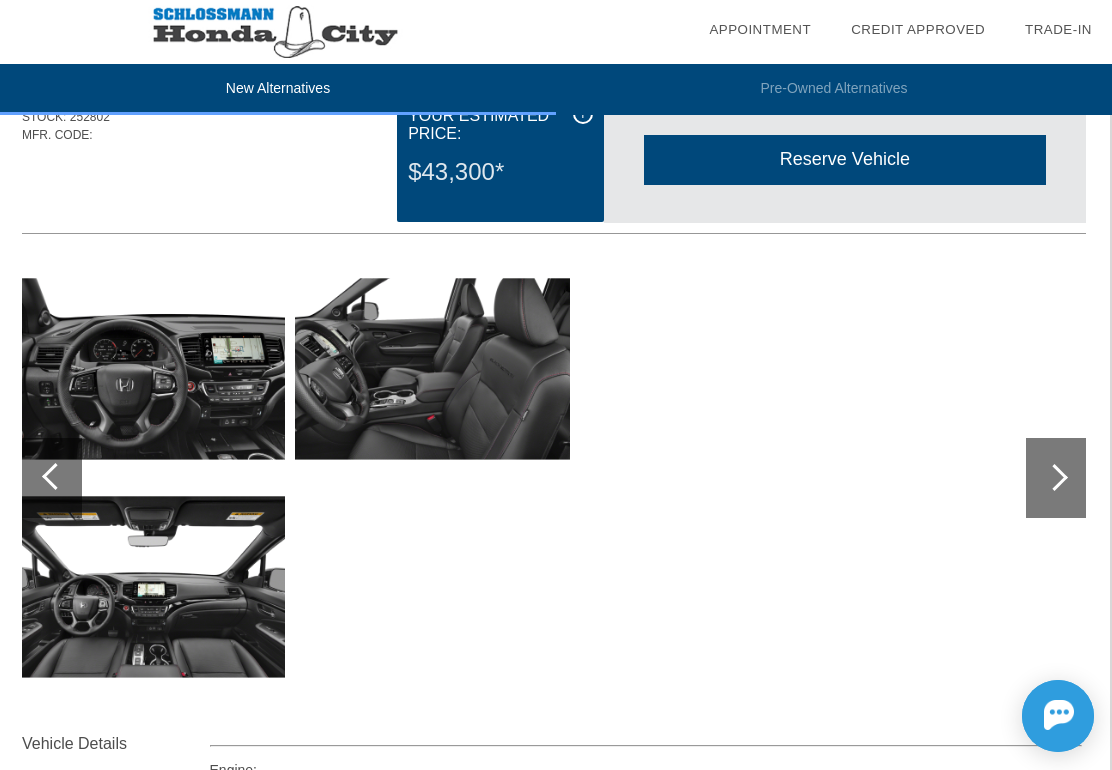 click at bounding box center [1056, 478] 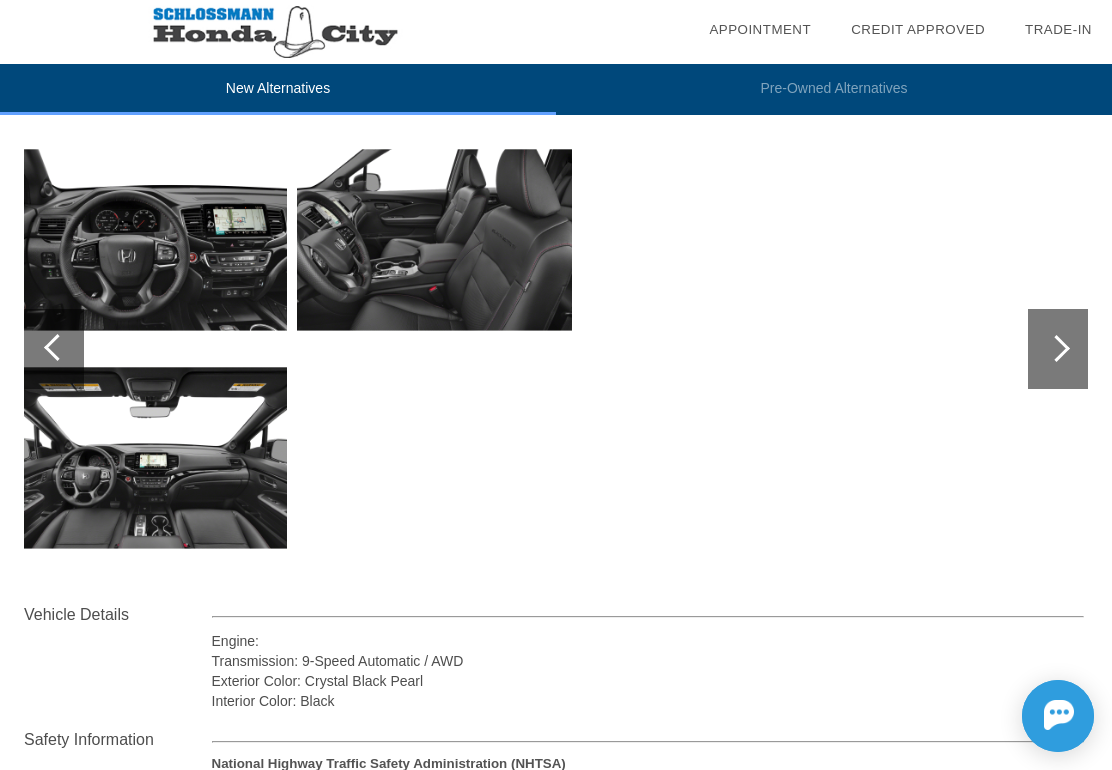 scroll, scrollTop: 238, scrollLeft: 0, axis: vertical 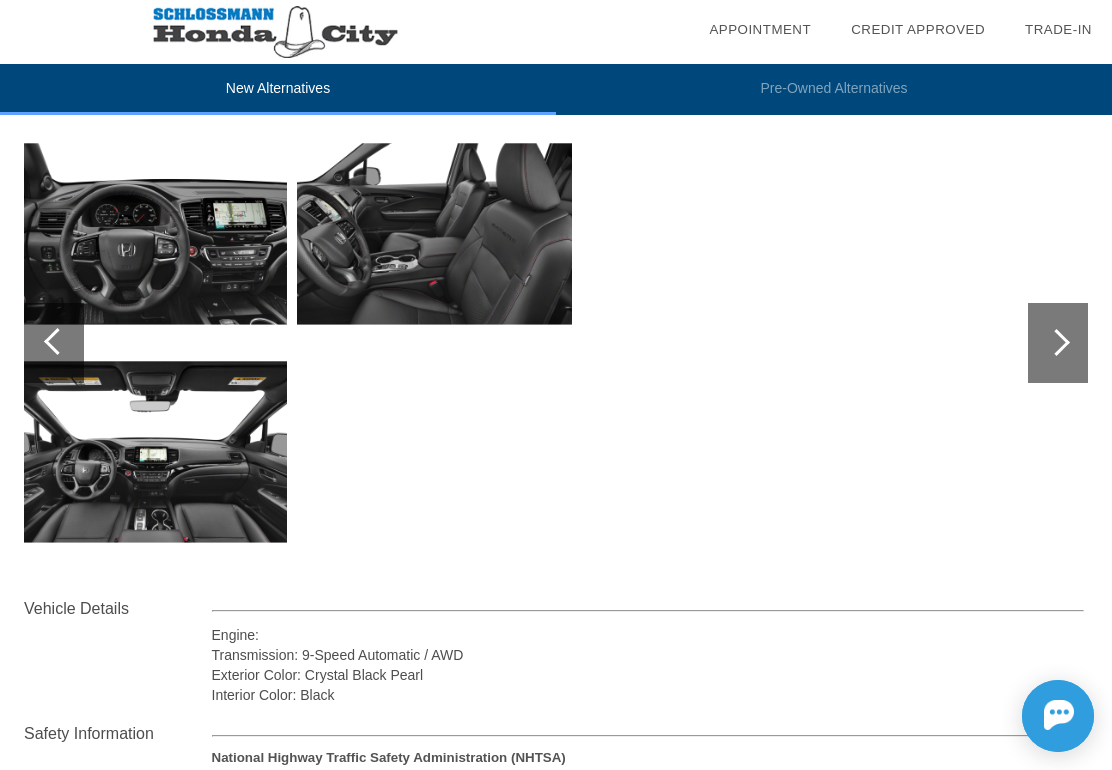 click at bounding box center [1058, 343] 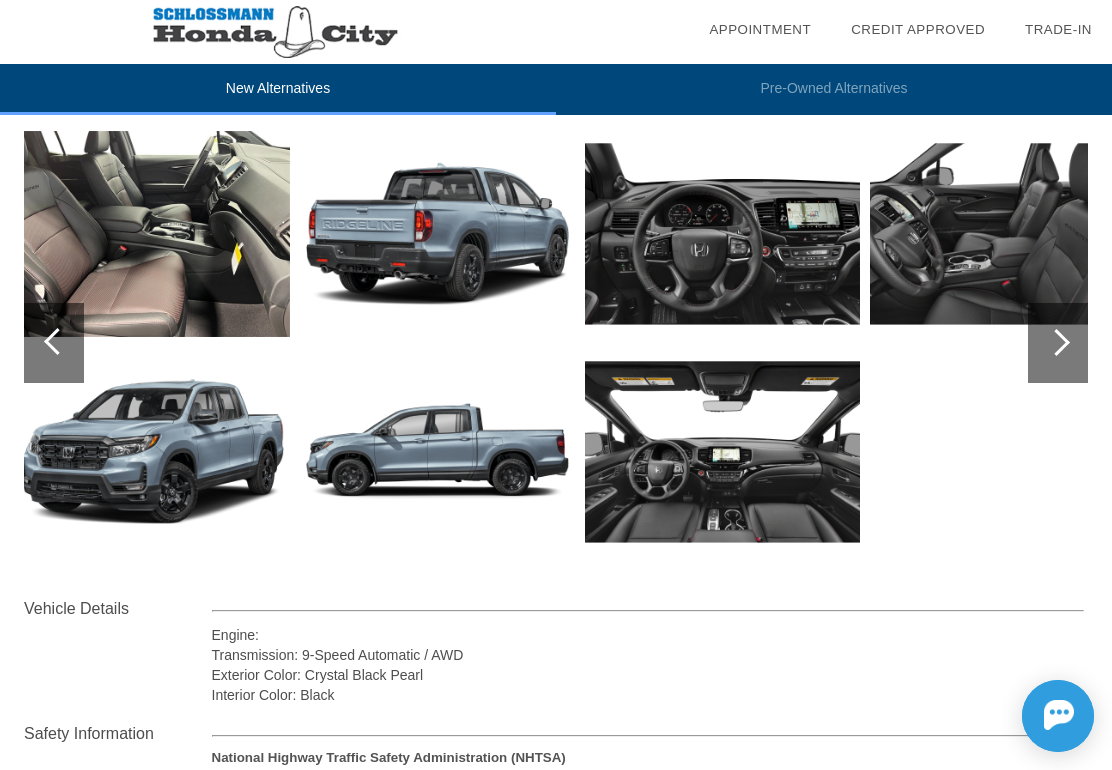 click at bounding box center (57, 341) 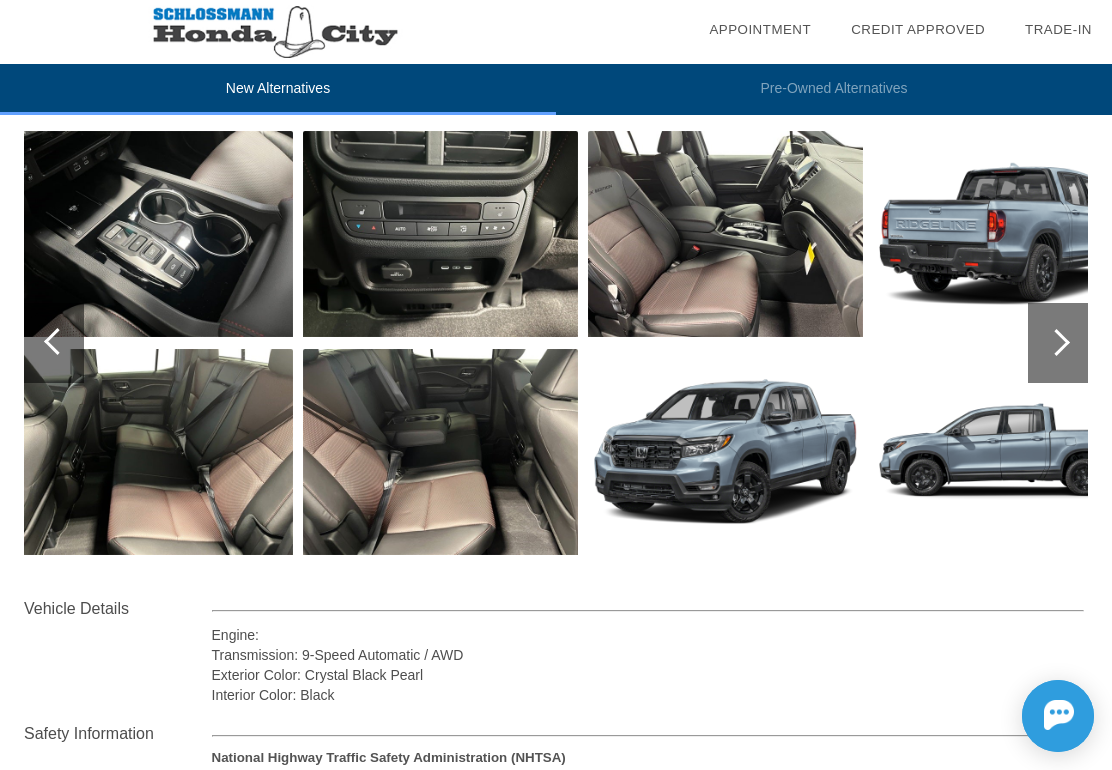 click at bounding box center [57, 341] 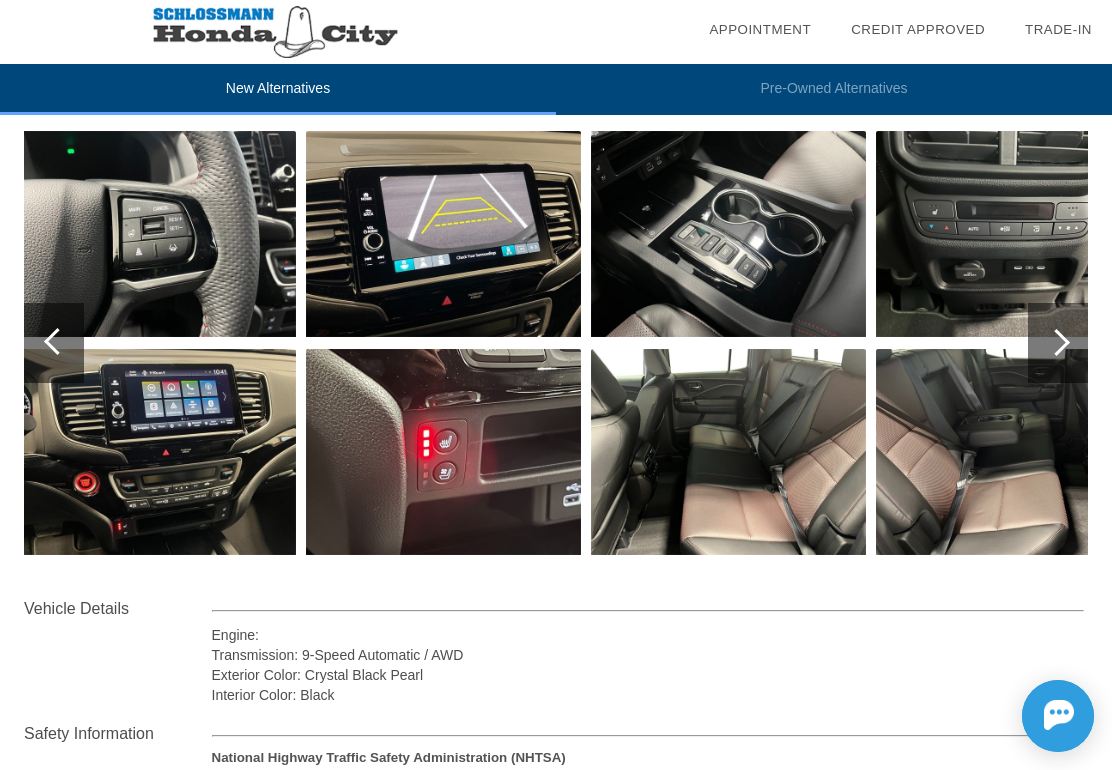 click at bounding box center [57, 341] 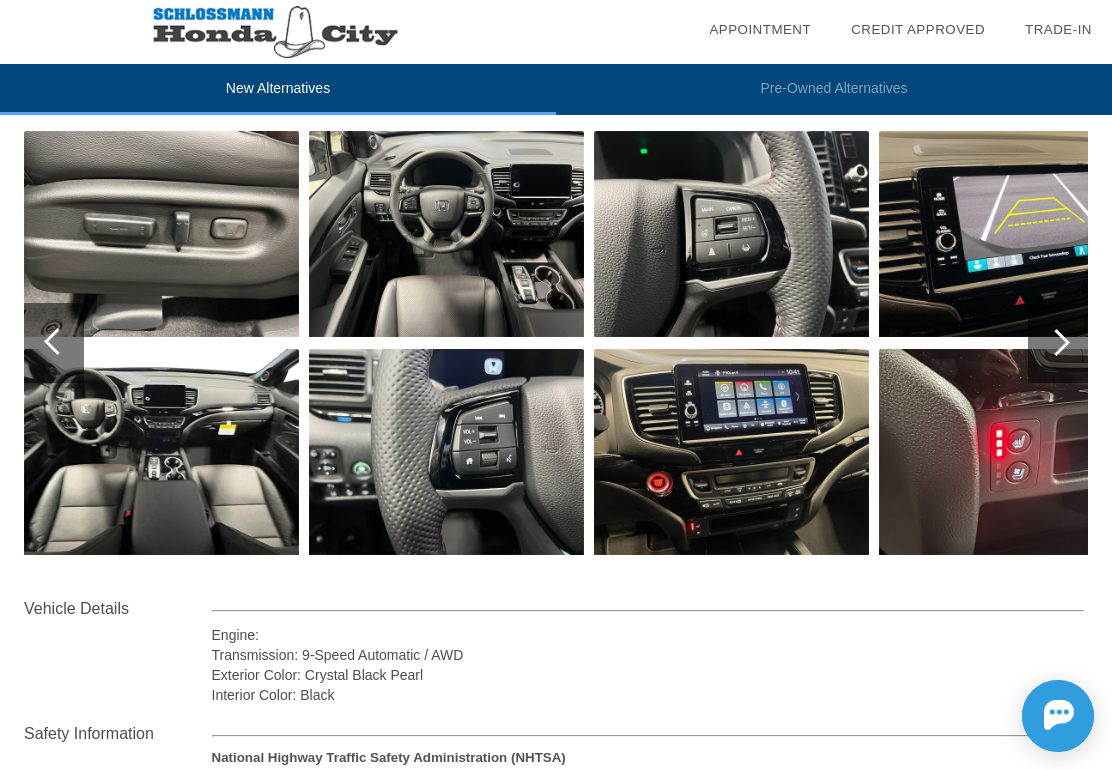 click at bounding box center [54, 343] 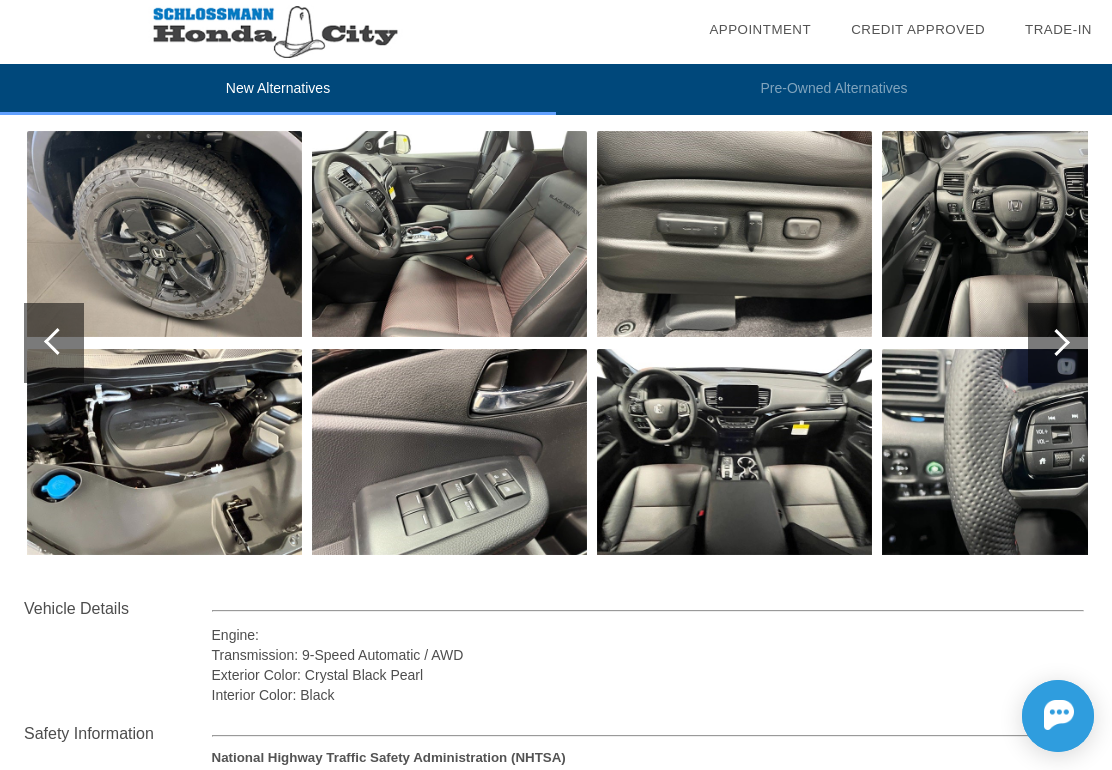 click at bounding box center (54, 343) 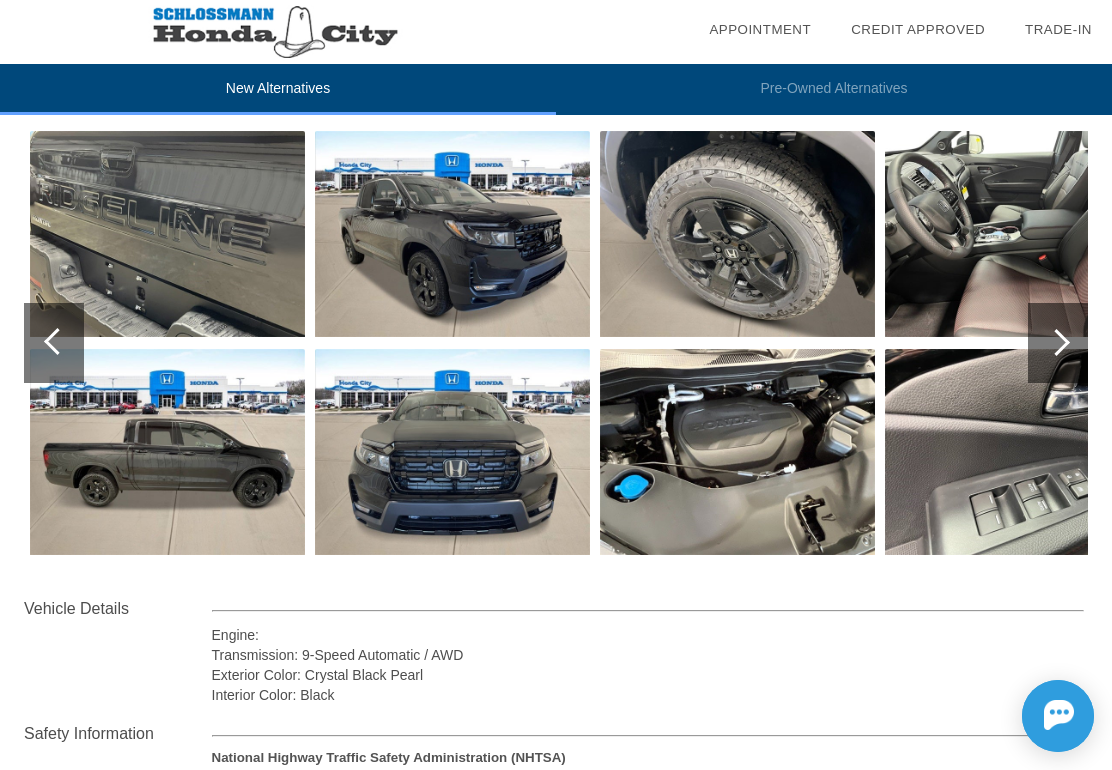 click at bounding box center [57, 341] 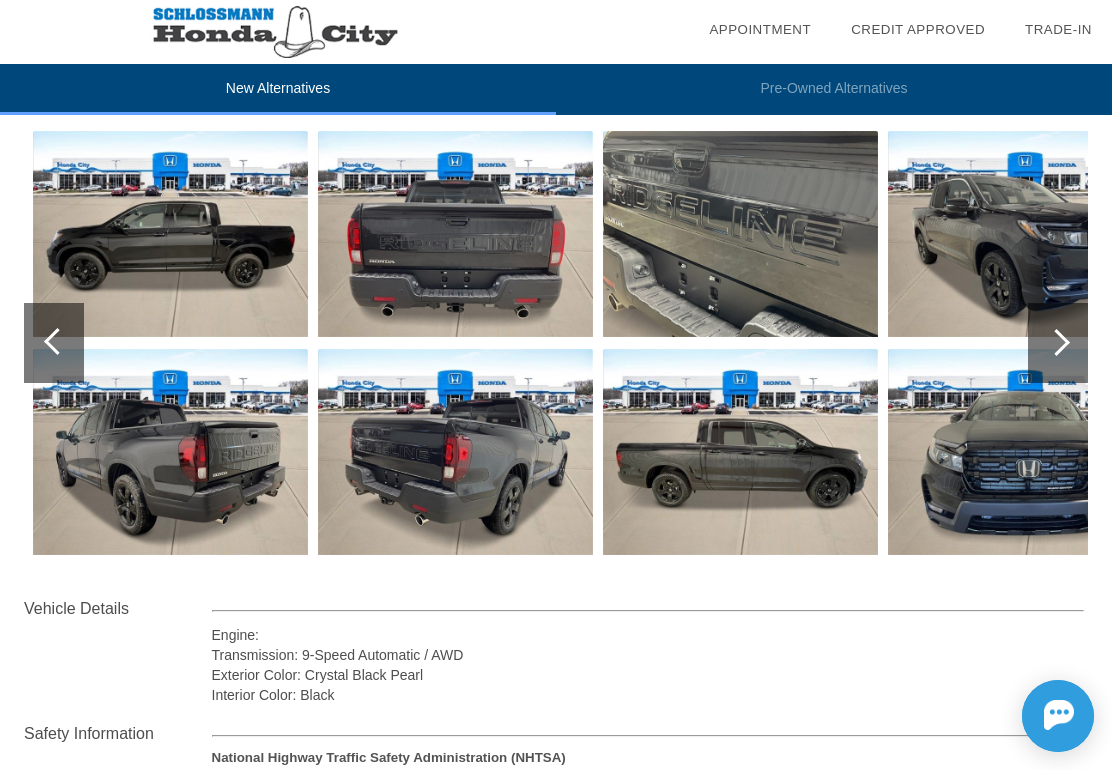 click at bounding box center (57, 341) 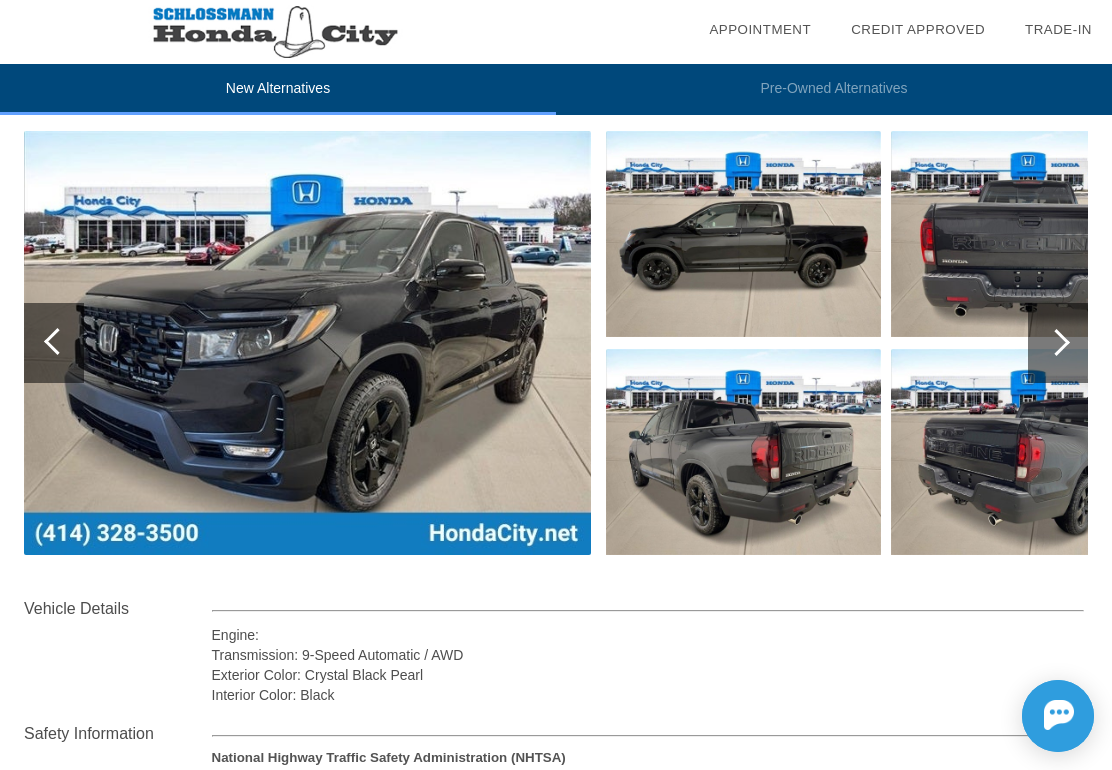 click at bounding box center (54, 343) 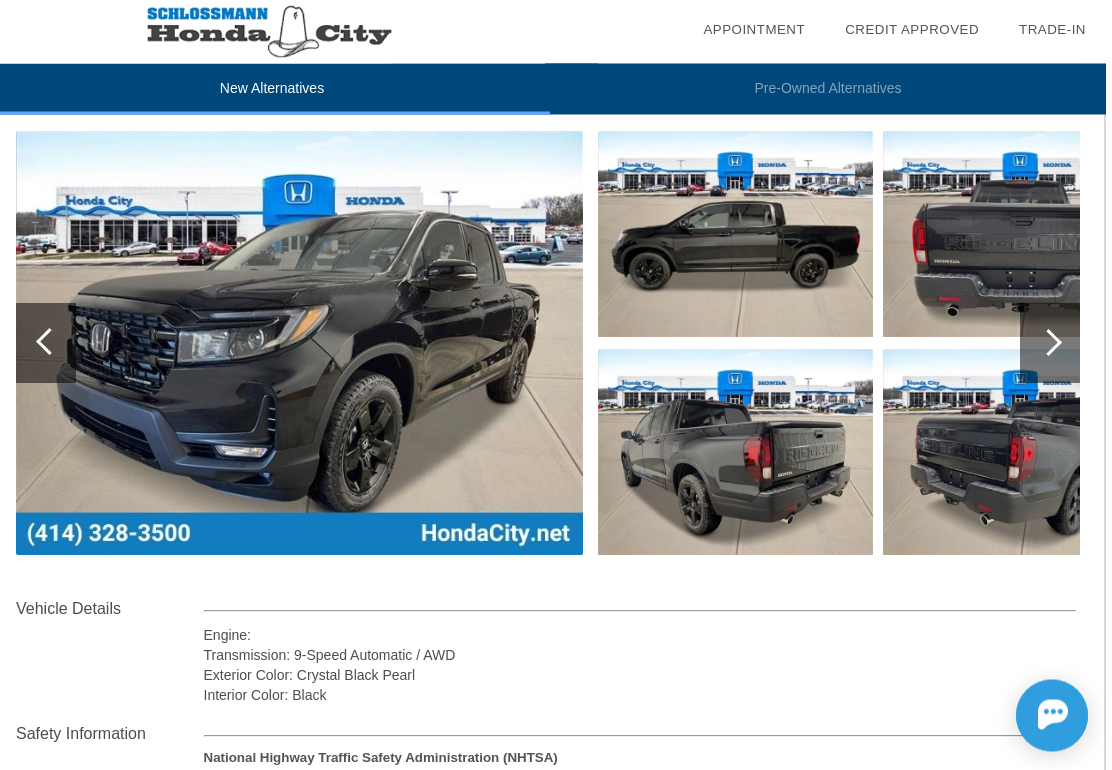 scroll, scrollTop: 238, scrollLeft: 2, axis: both 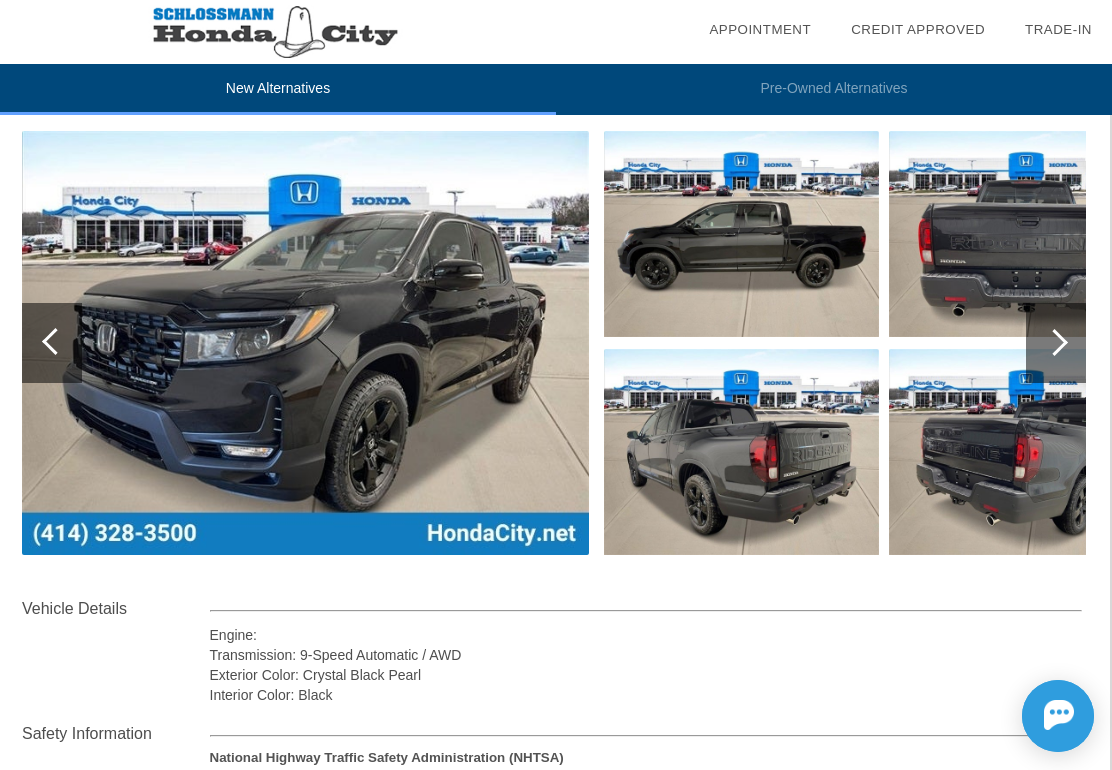click at bounding box center (1054, 342) 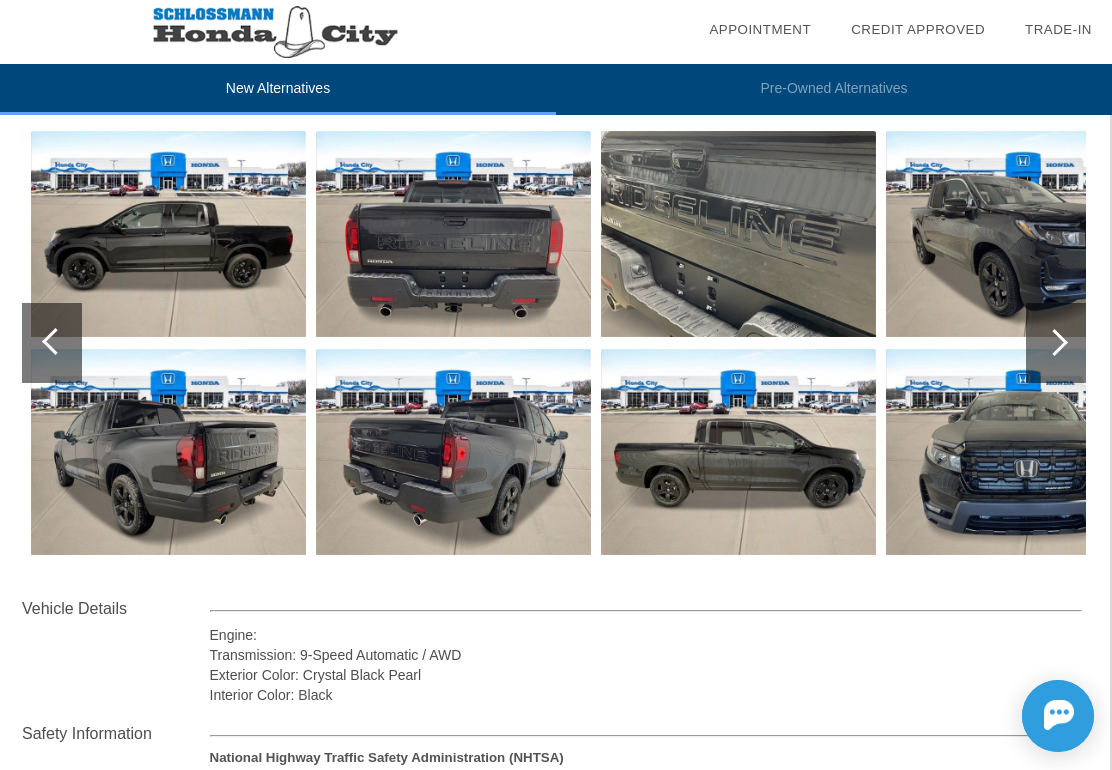 click at bounding box center [1054, 342] 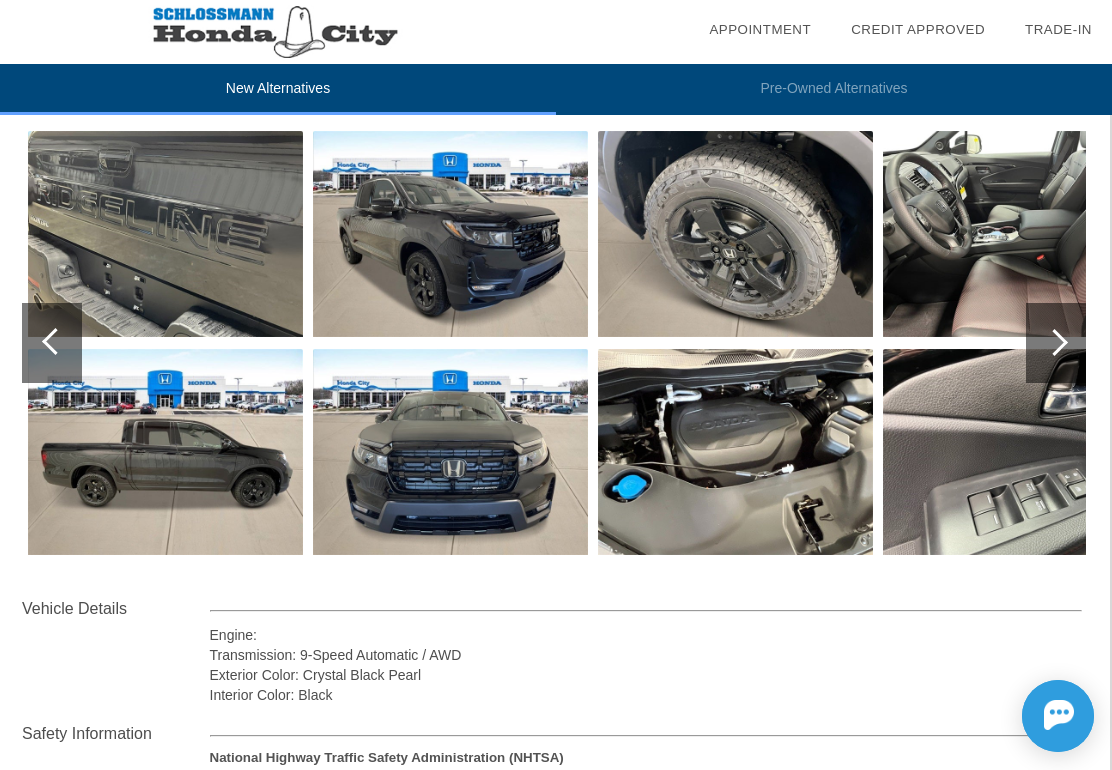 click at bounding box center [55, 341] 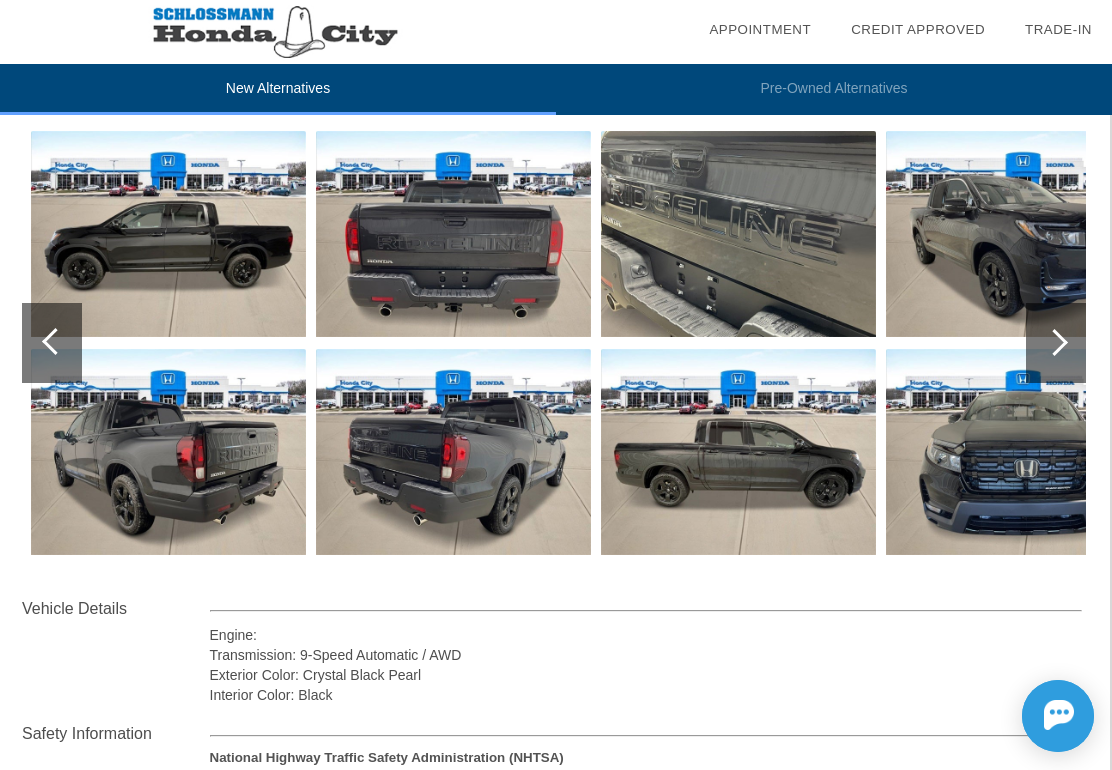 scroll, scrollTop: 243, scrollLeft: 2, axis: both 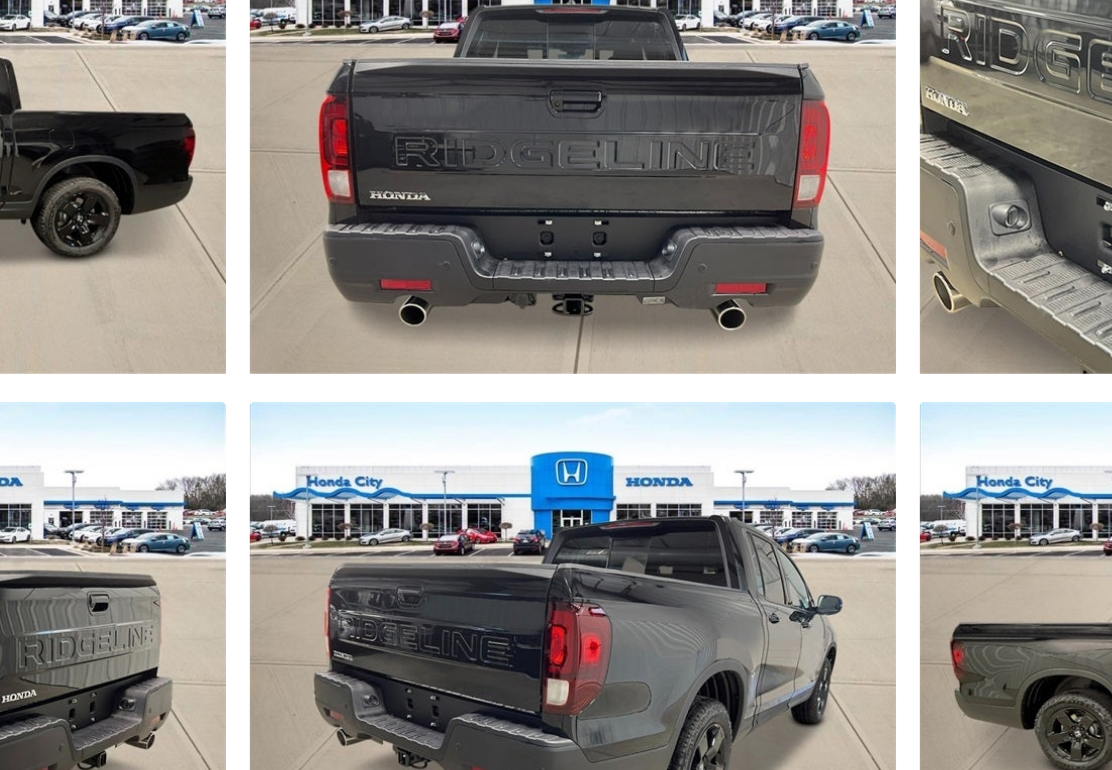 click at bounding box center [453, 229] 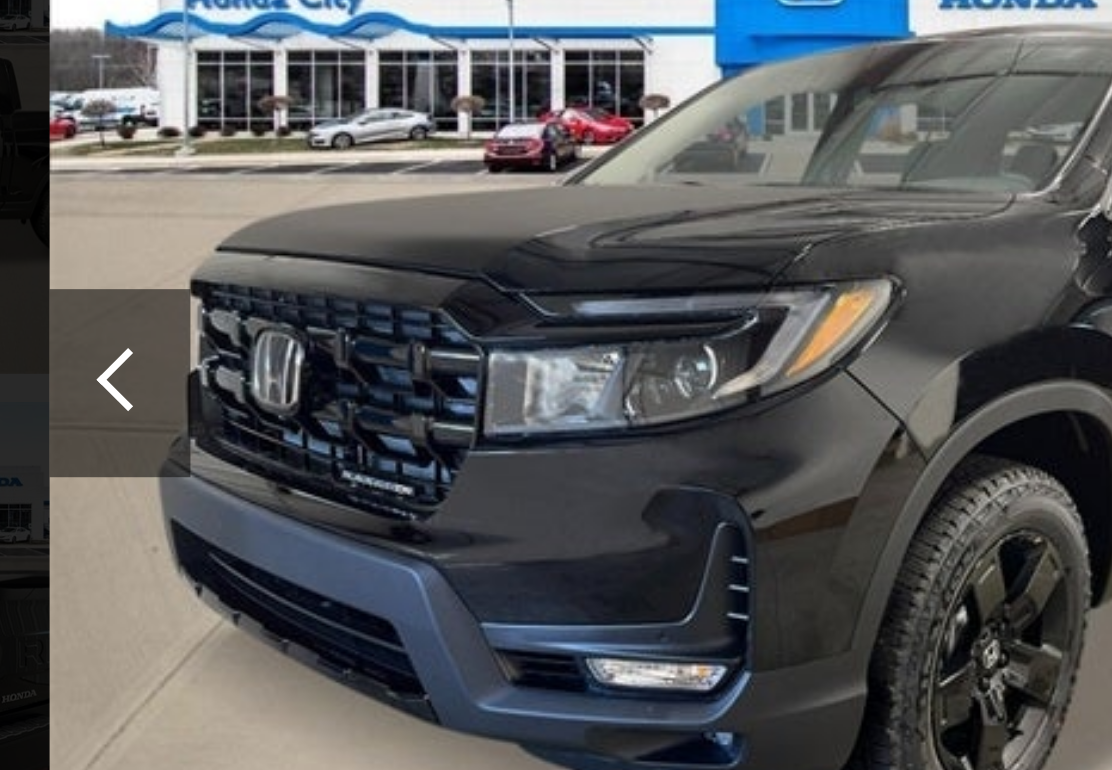 click at bounding box center (556, 336) 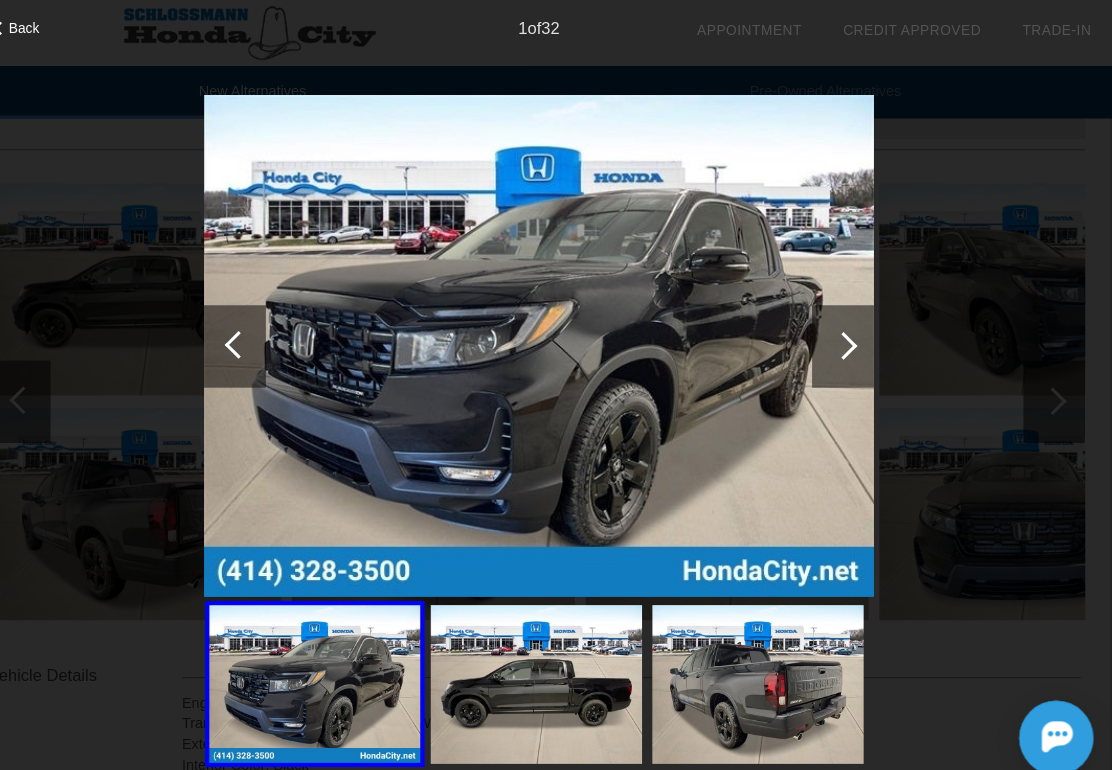 scroll, scrollTop: 190, scrollLeft: 2, axis: both 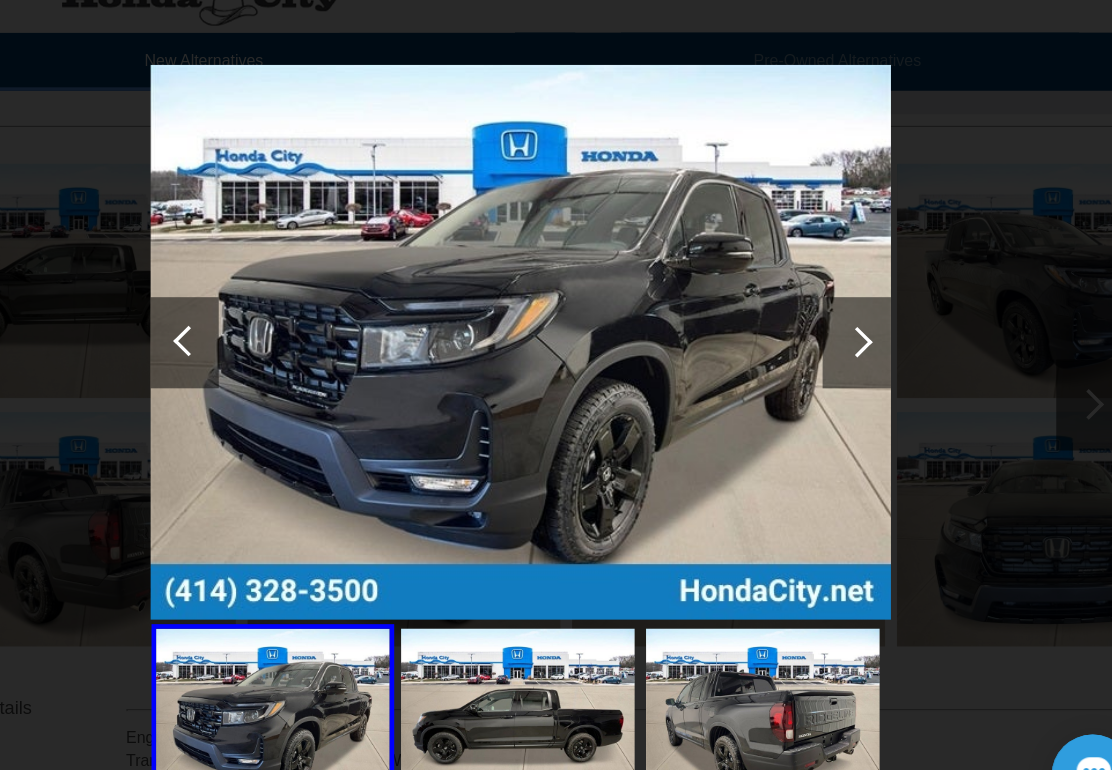 click at bounding box center (851, 335) 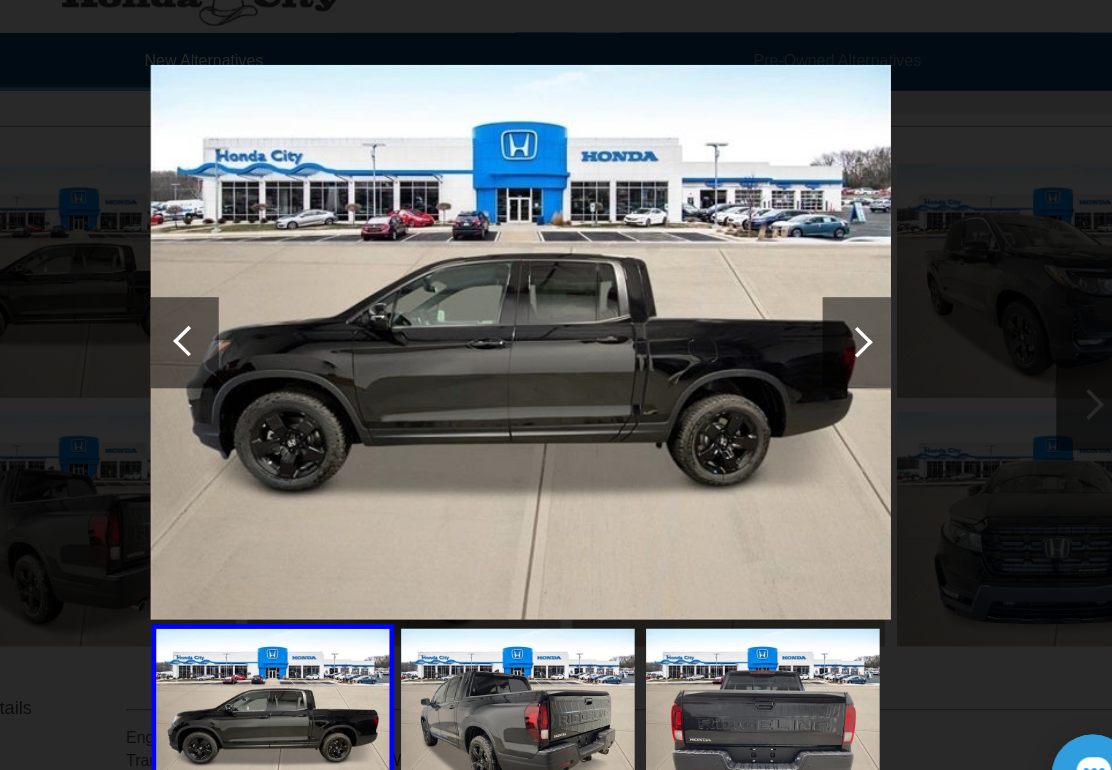 click at bounding box center (851, 335) 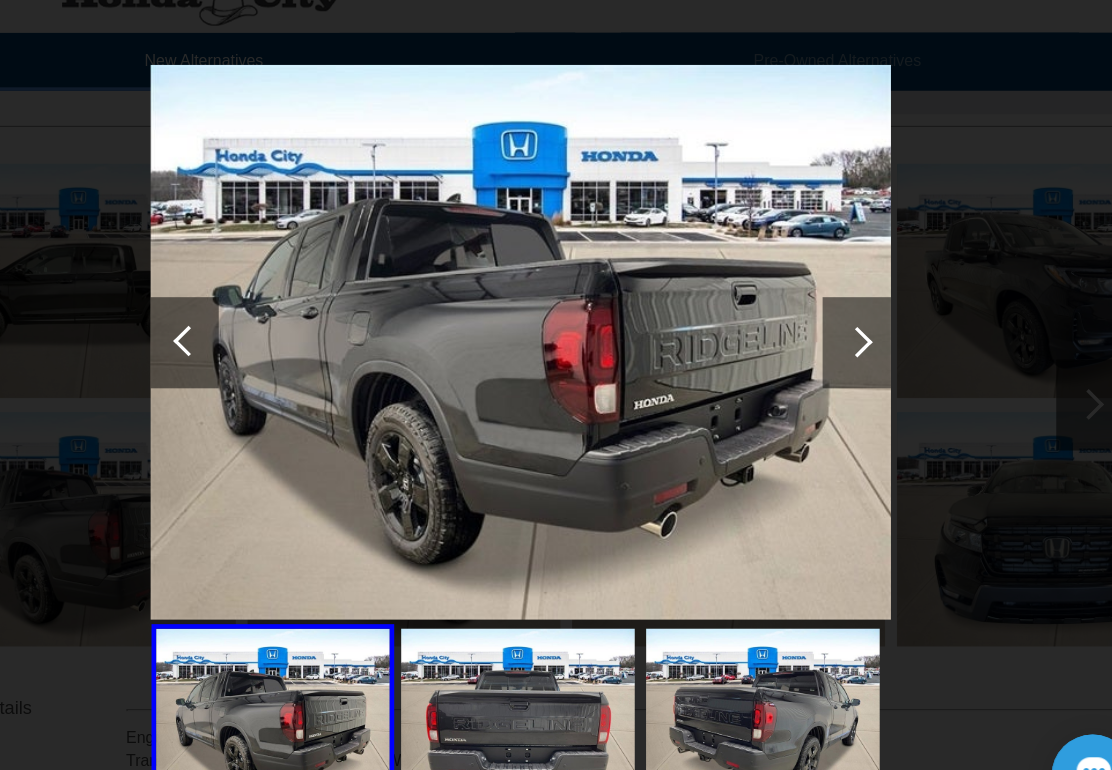 click at bounding box center (851, 335) 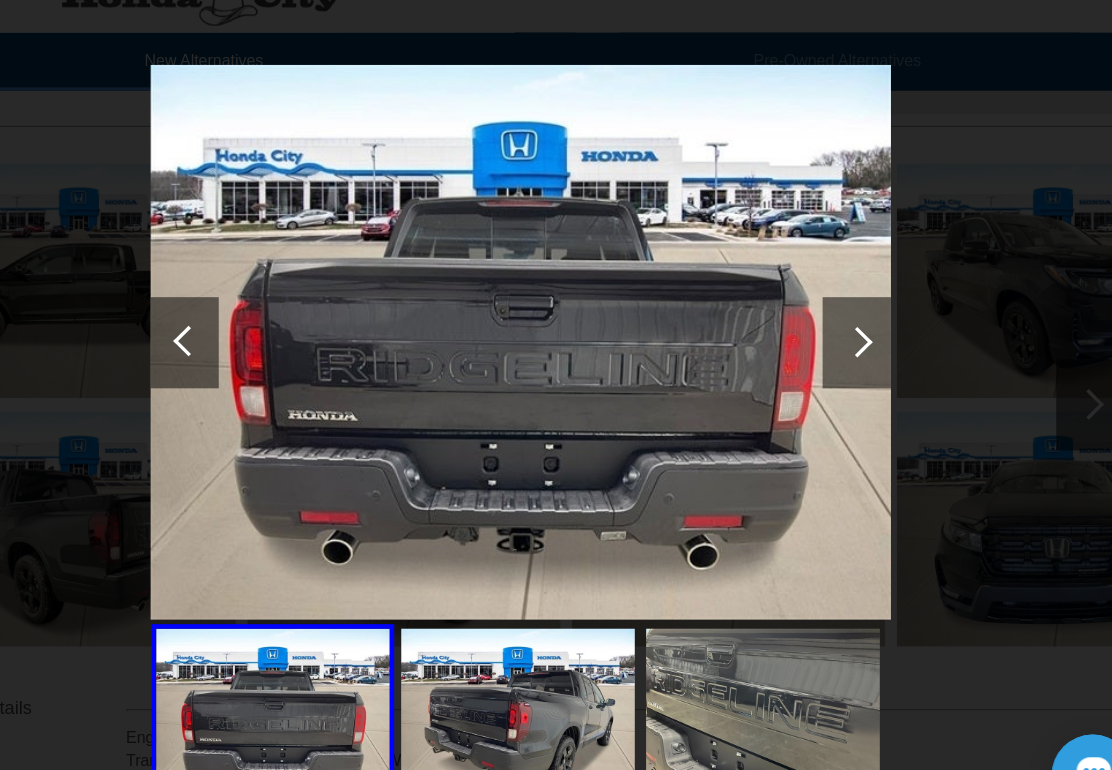click at bounding box center (851, 335) 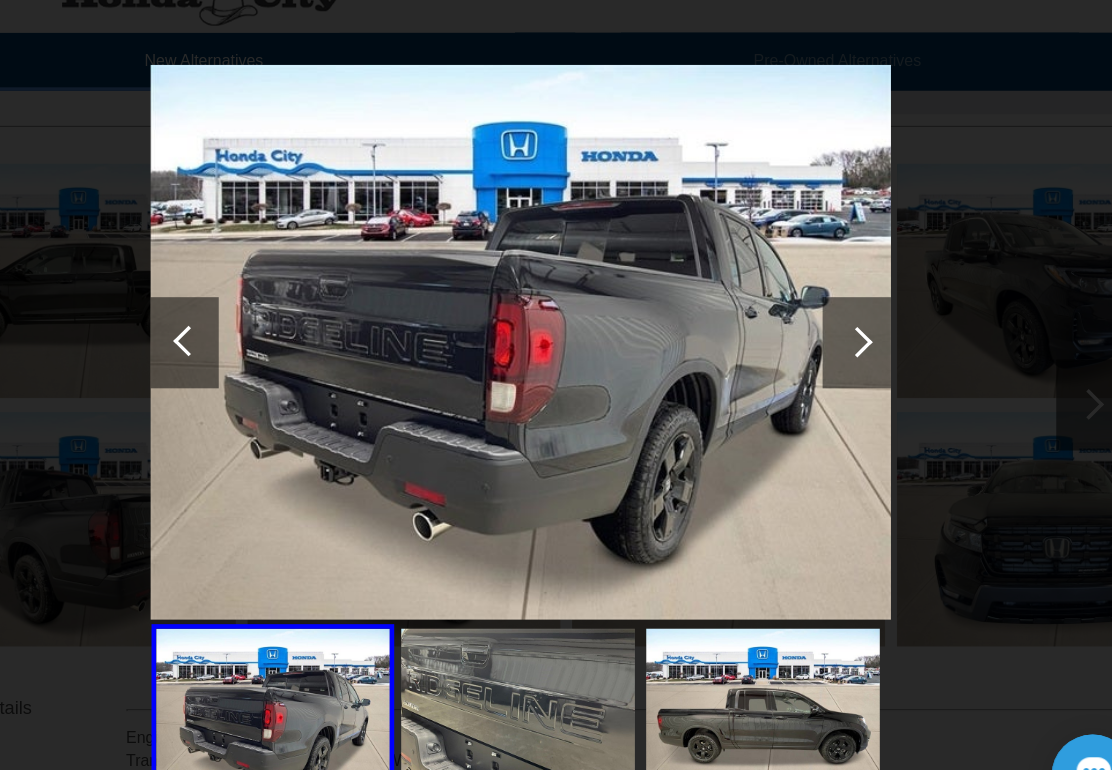 click at bounding box center (851, 335) 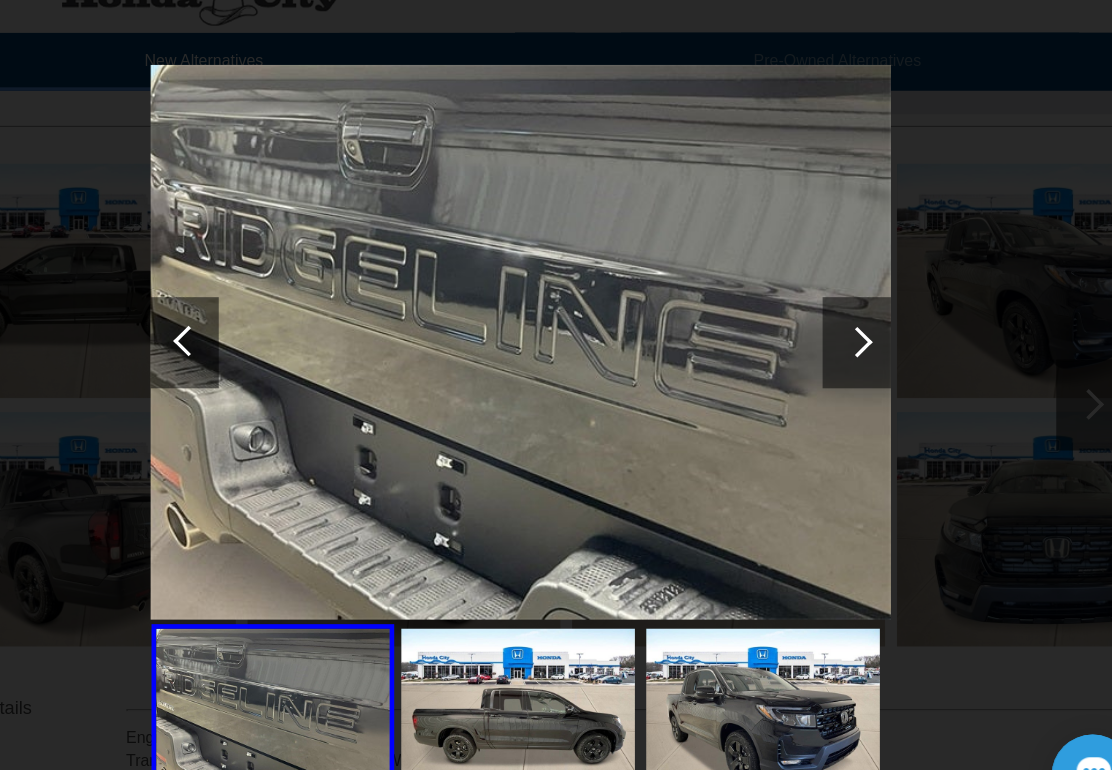 click at bounding box center (851, 336) 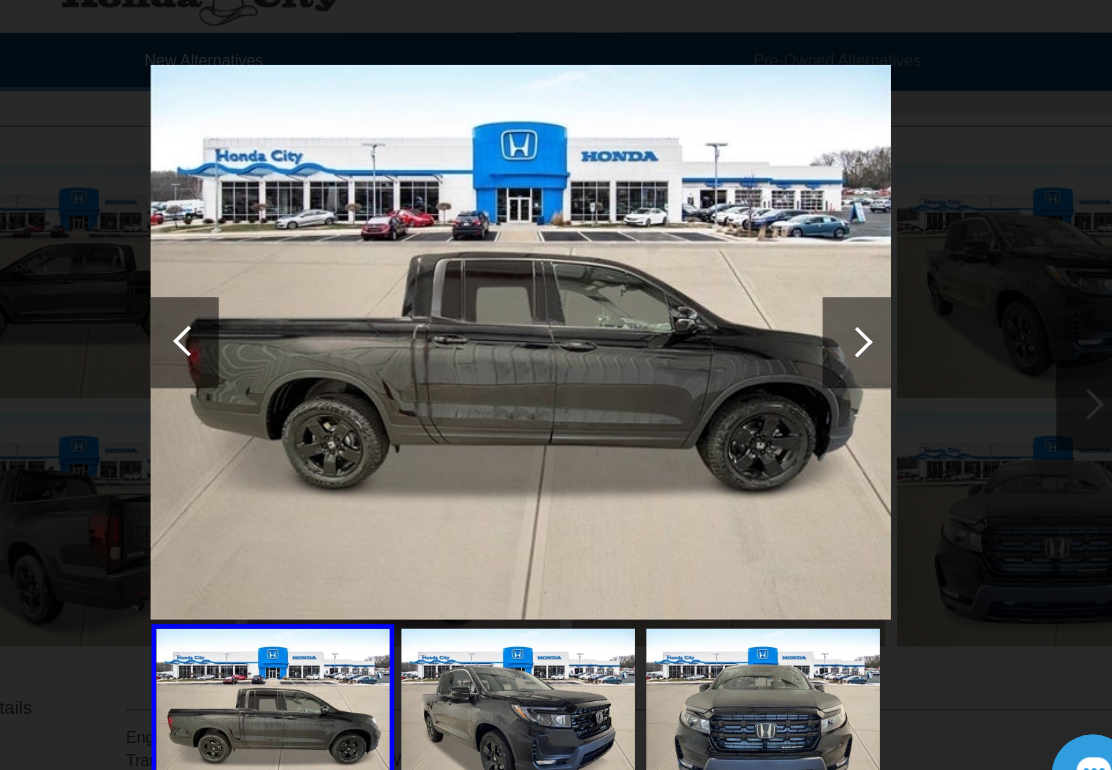 click at bounding box center [851, 336] 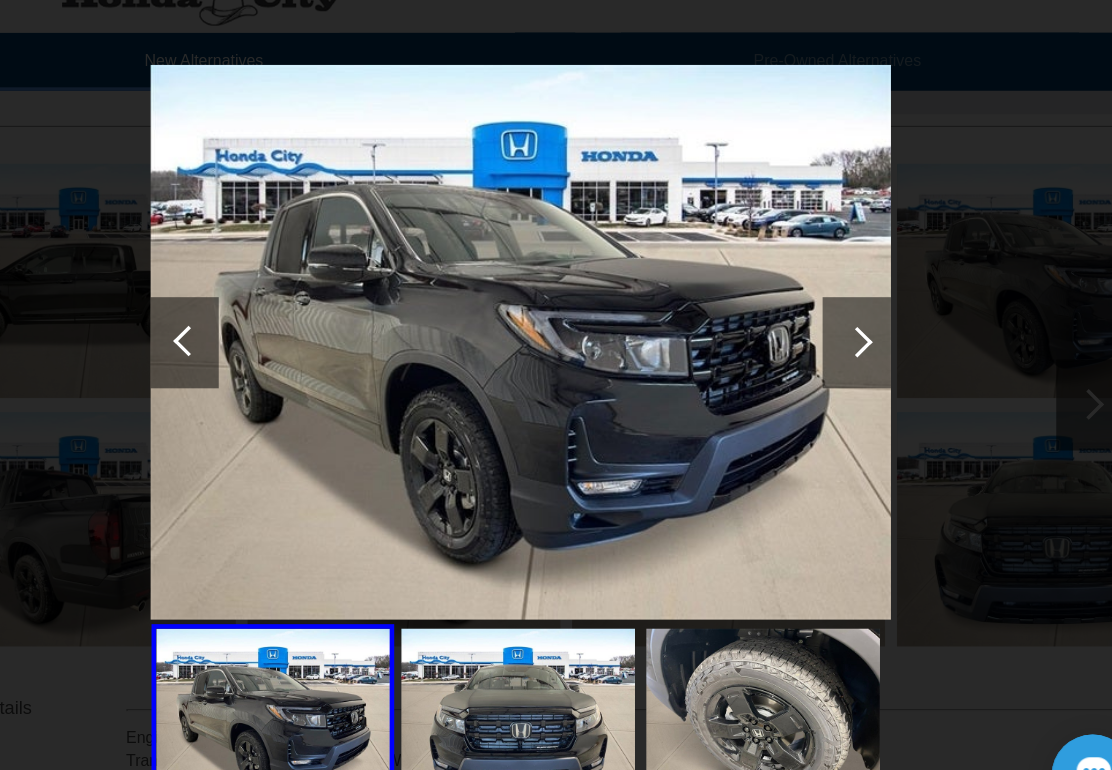 click at bounding box center (851, 335) 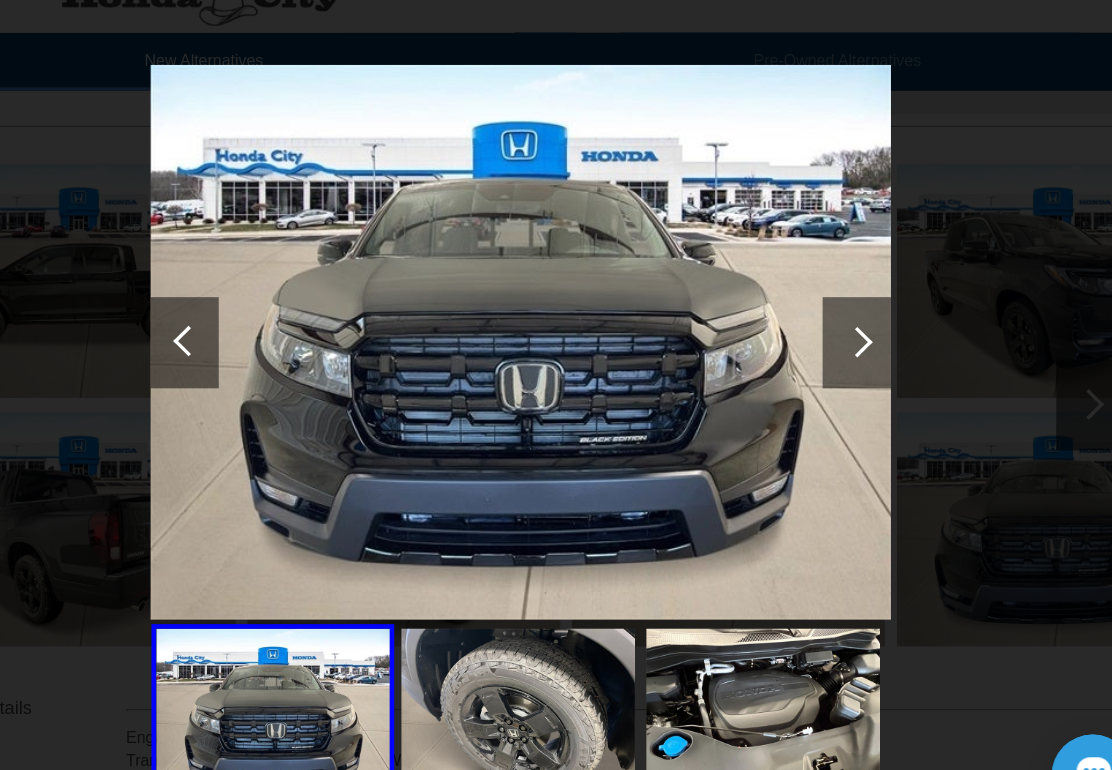 click at bounding box center (851, 335) 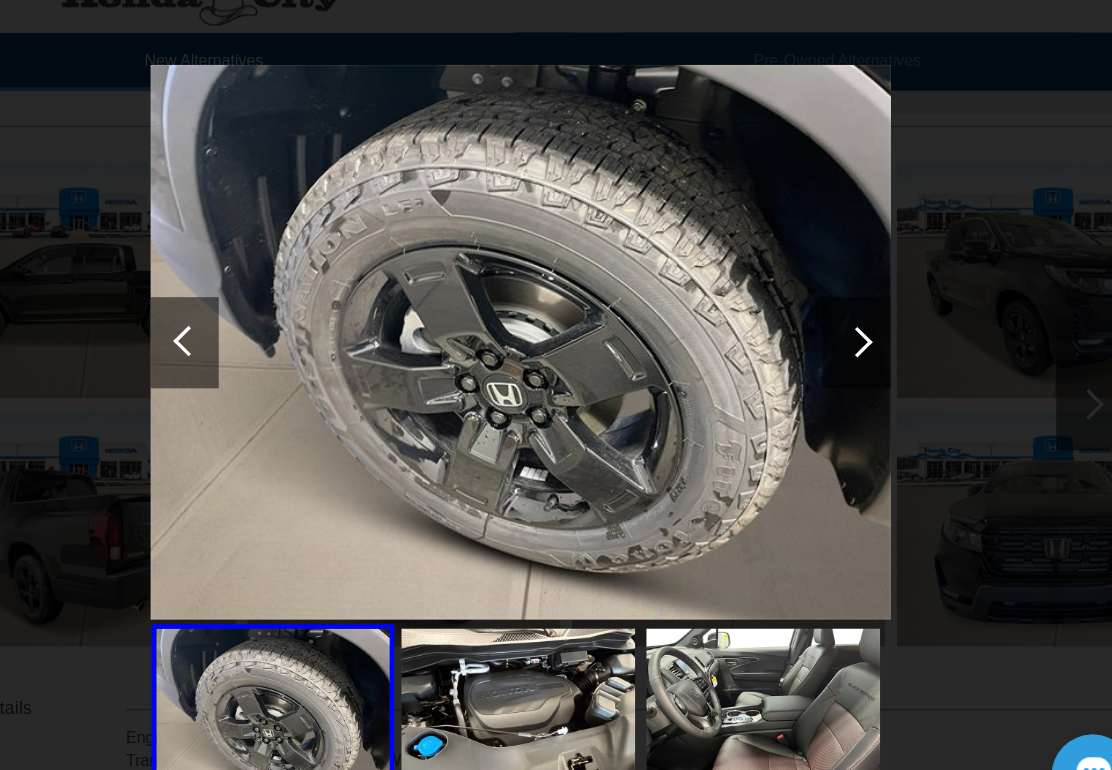 click at bounding box center (851, 336) 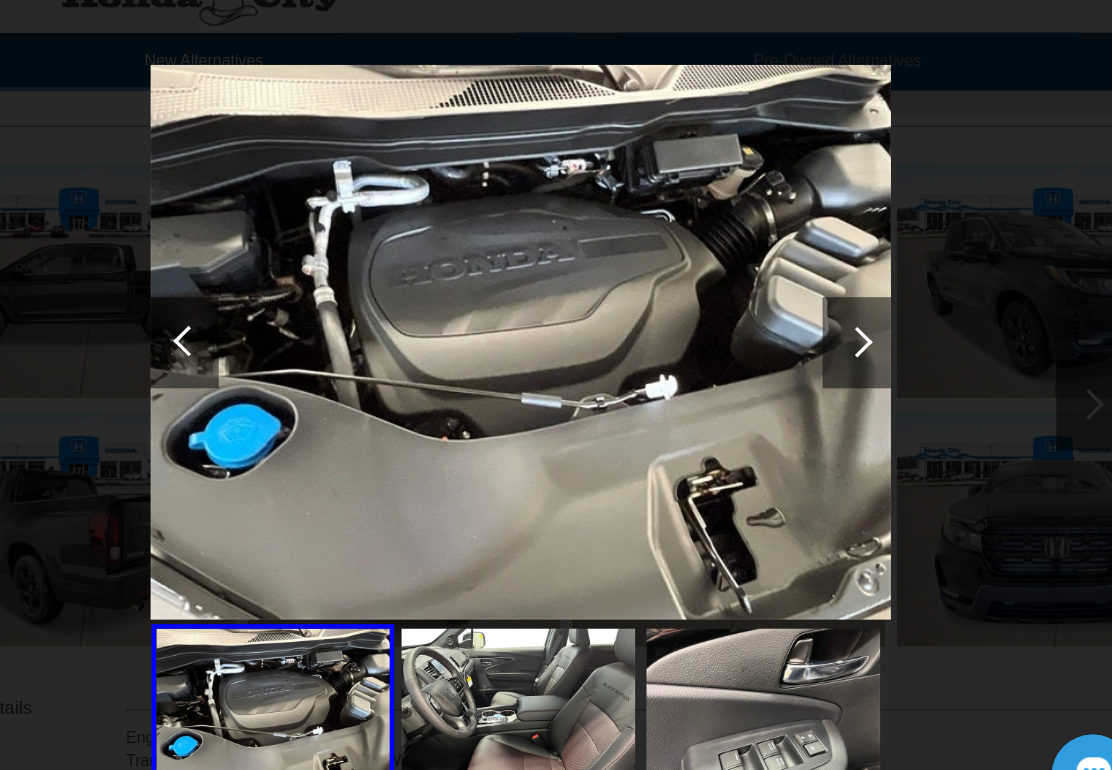 click at bounding box center (851, 336) 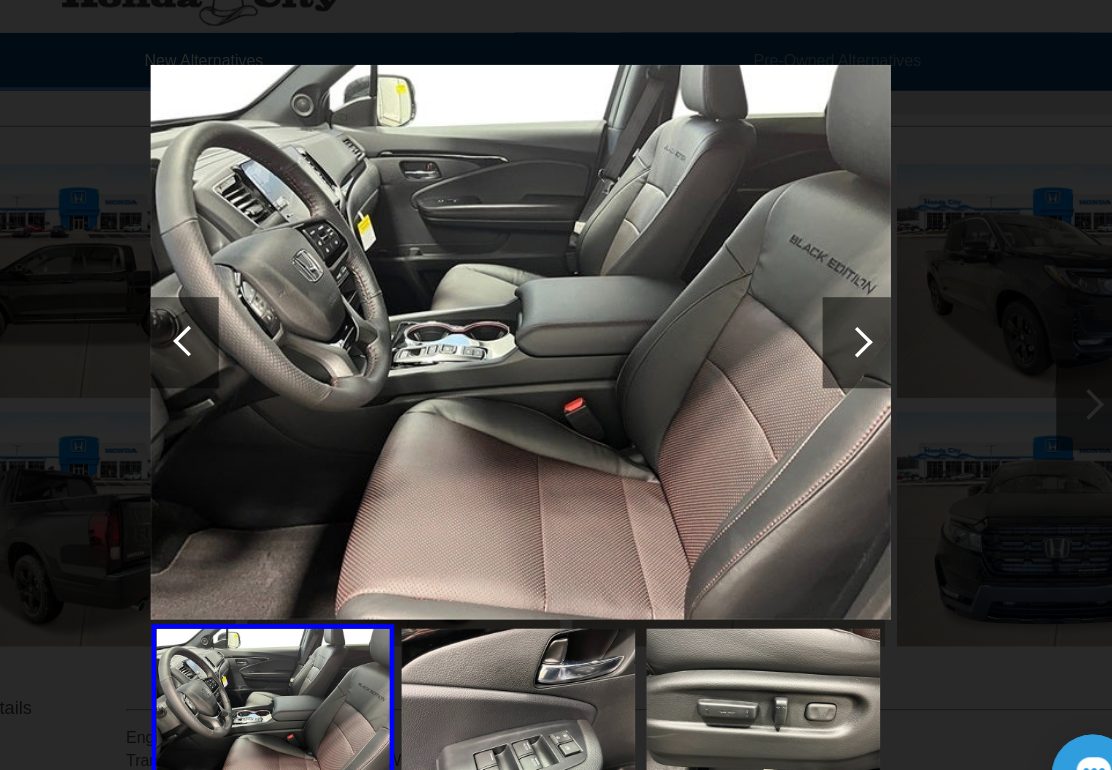 click at bounding box center [851, 335] 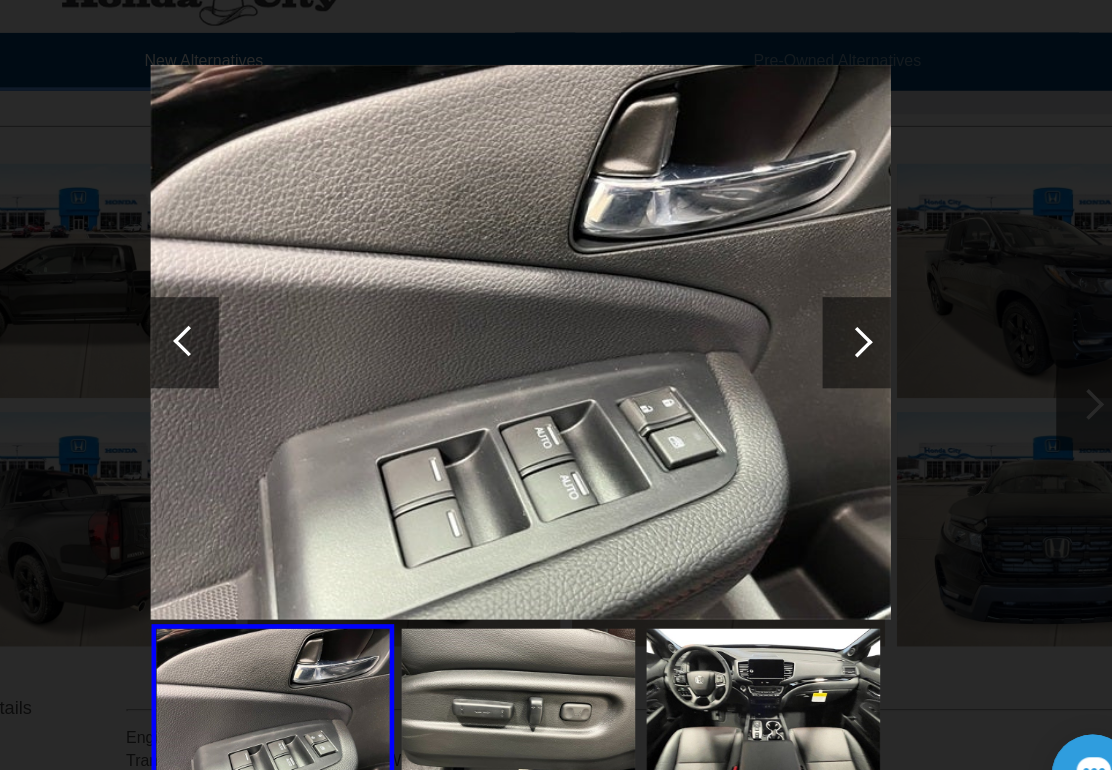 click at bounding box center (851, 335) 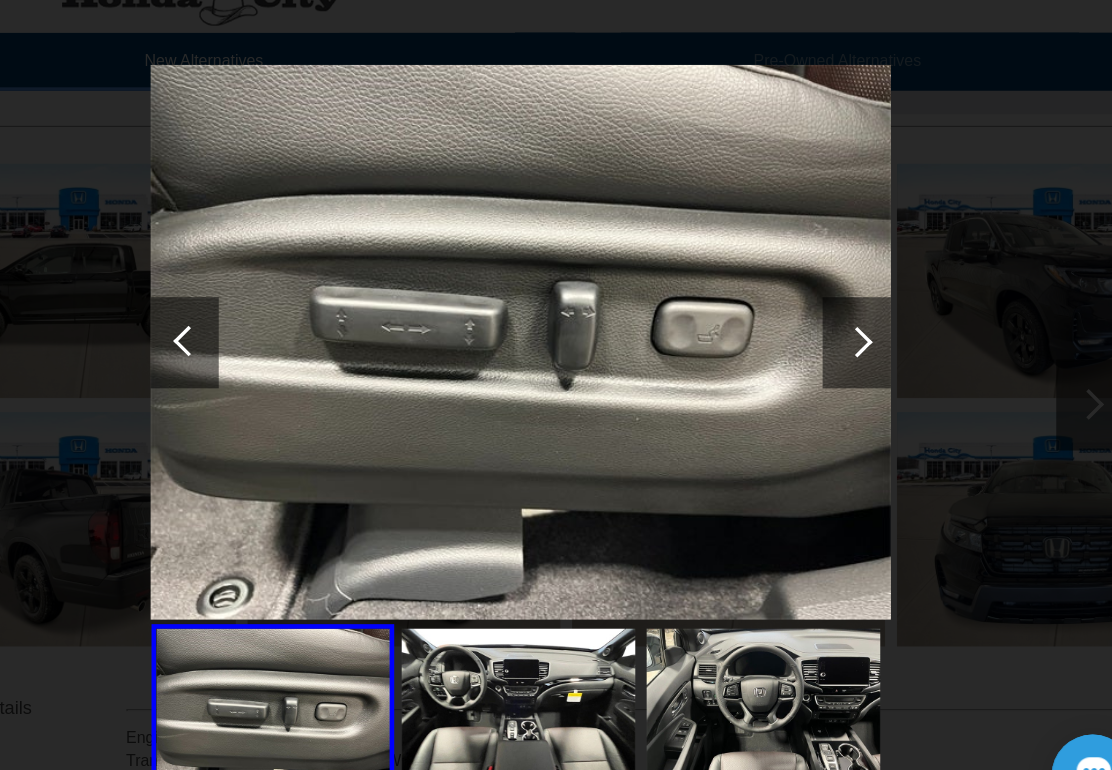click at bounding box center [851, 335] 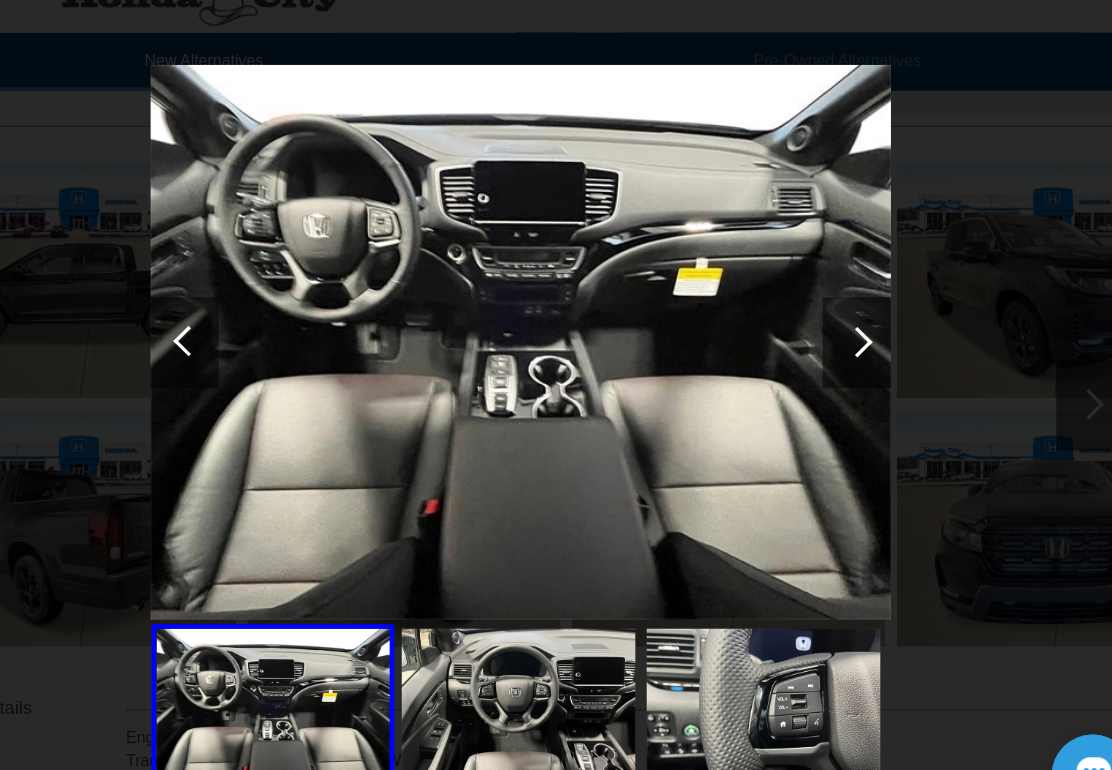 click at bounding box center (851, 335) 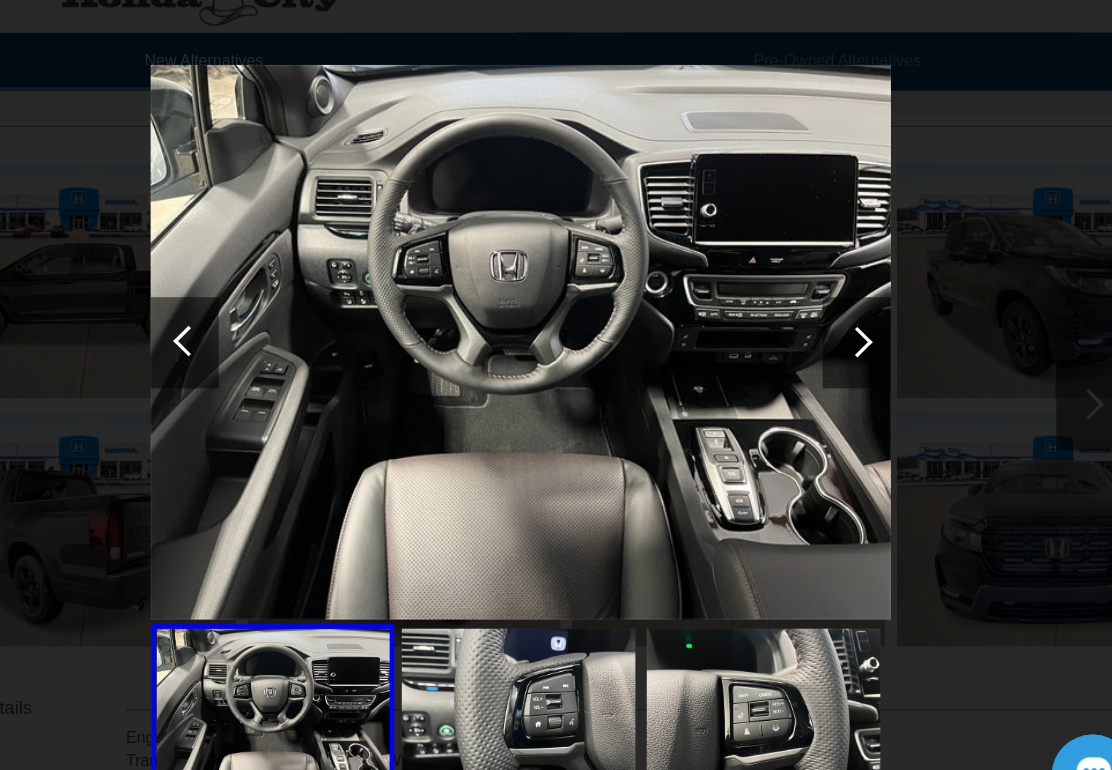 click at bounding box center [851, 336] 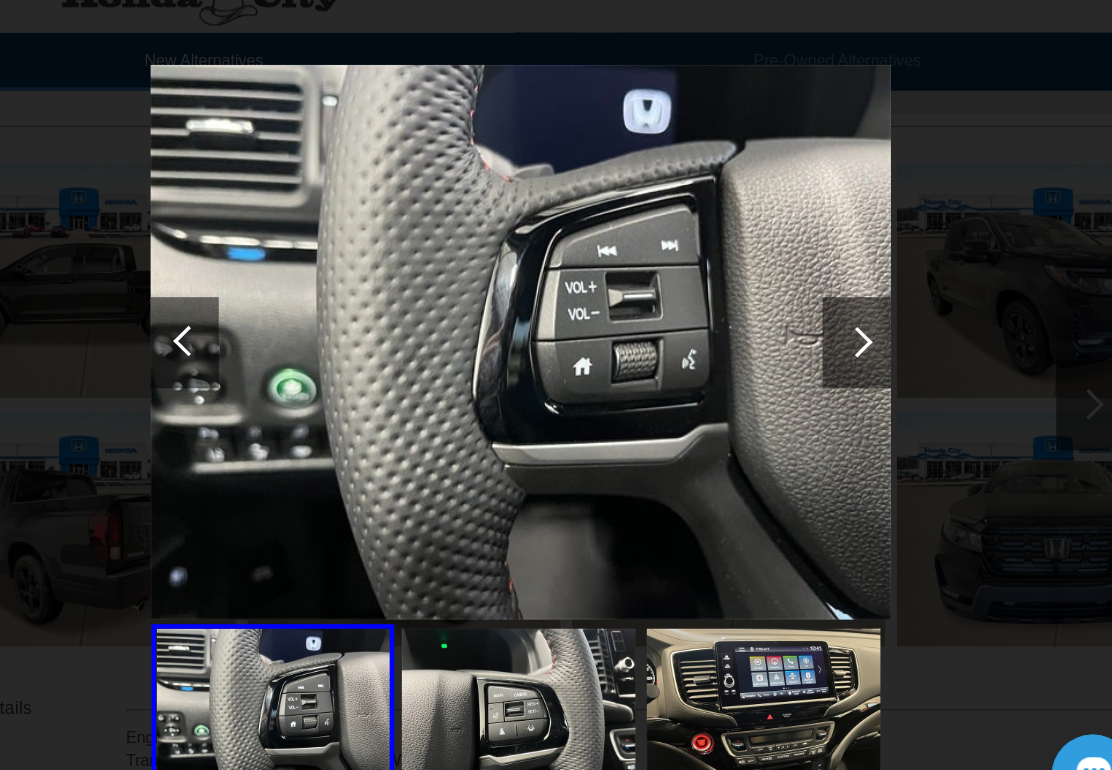 click at bounding box center (851, 336) 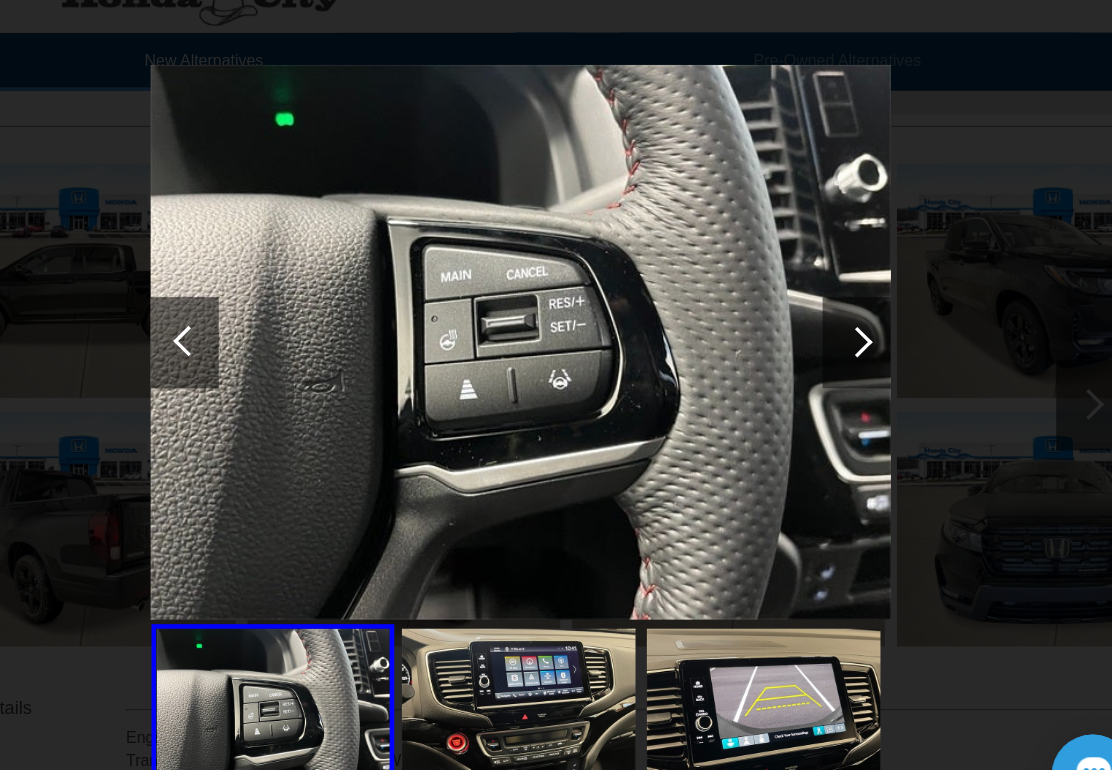 click at bounding box center [851, 335] 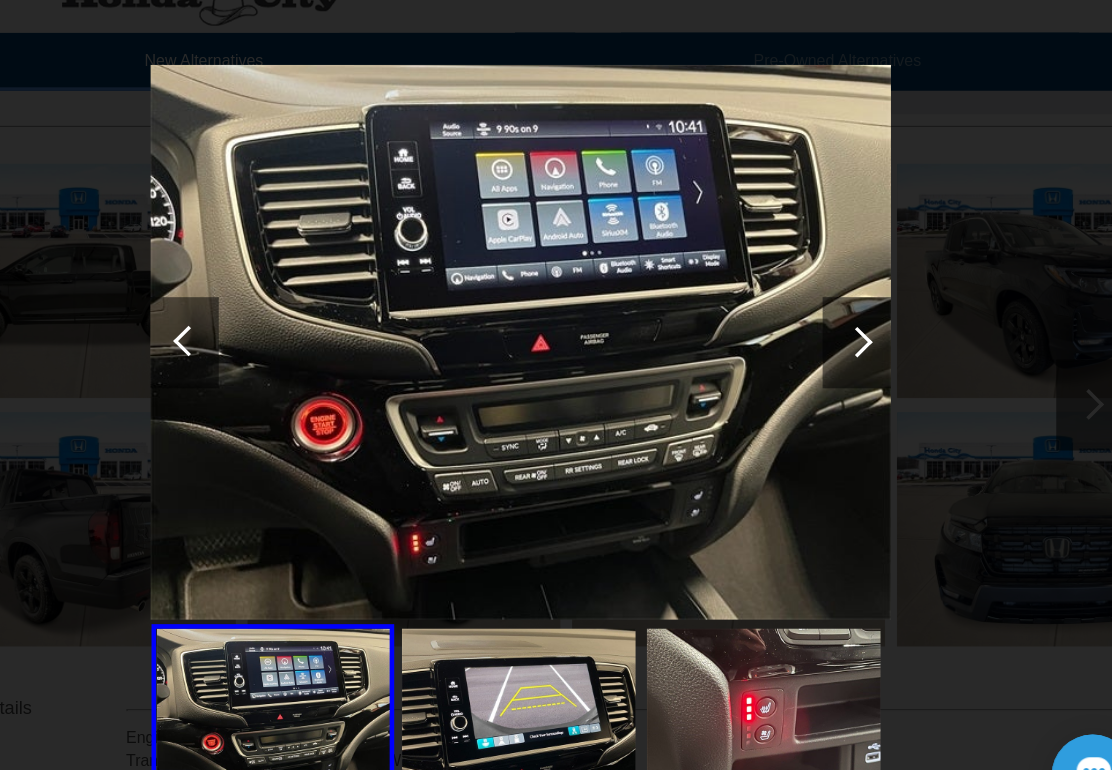 click at bounding box center (851, 336) 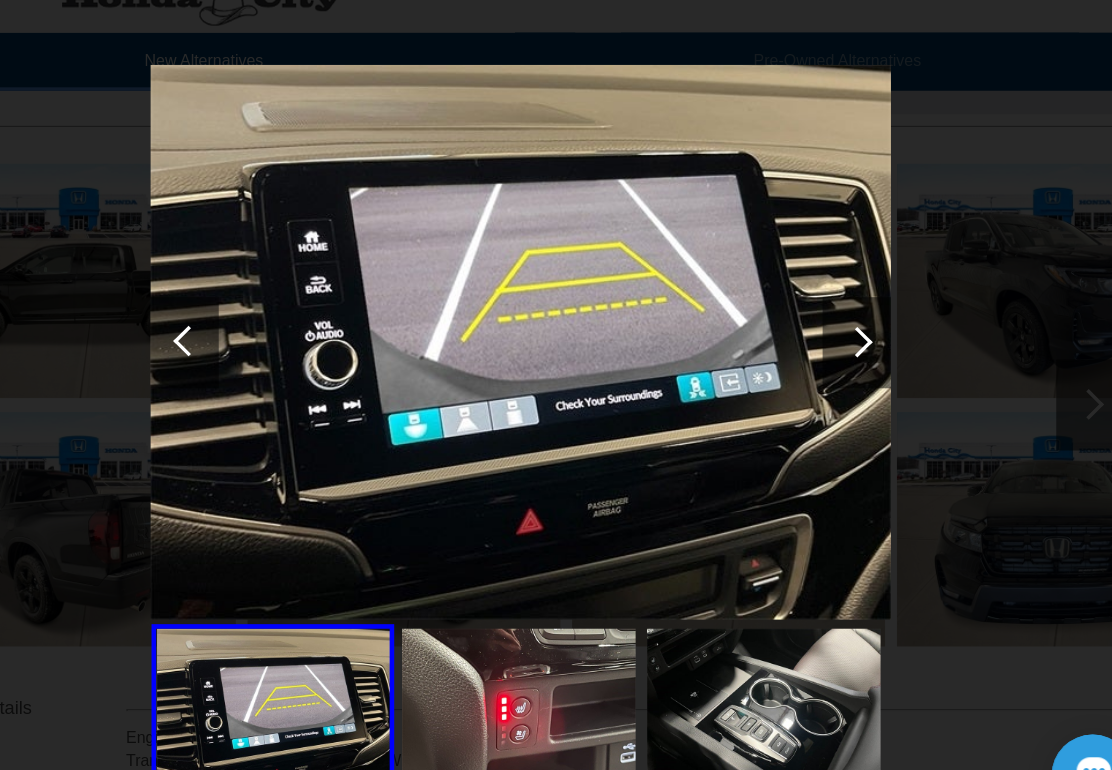 click at bounding box center (851, 336) 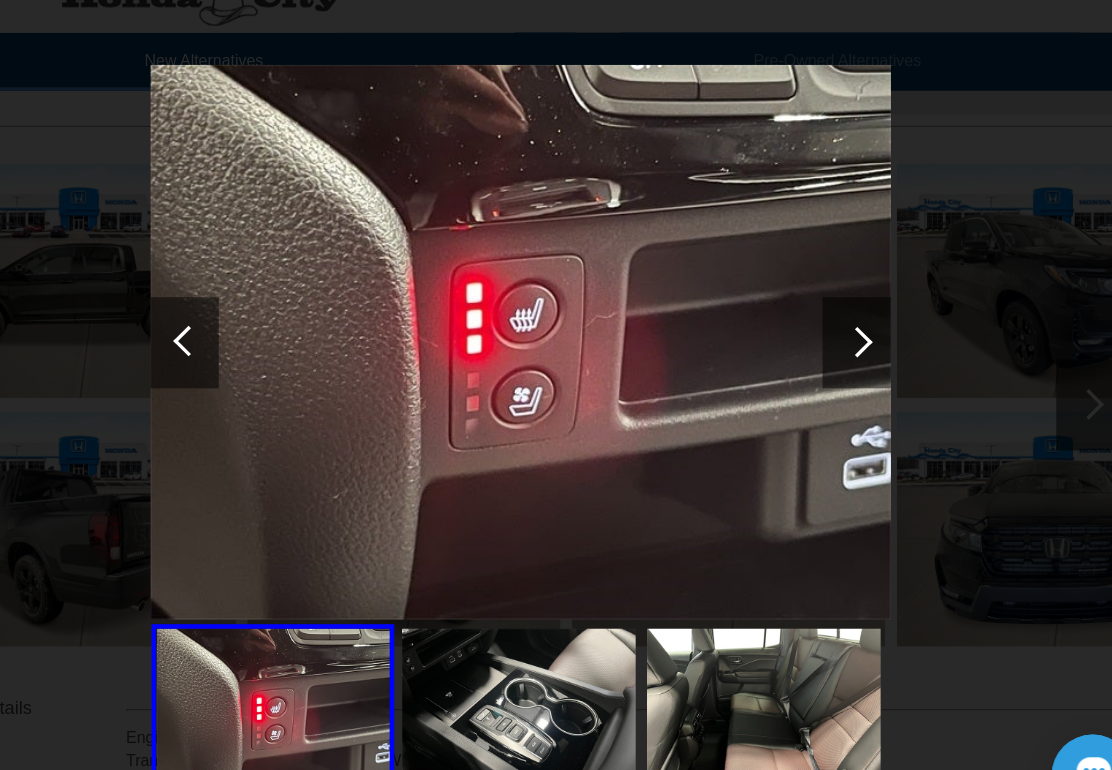 click at bounding box center [851, 336] 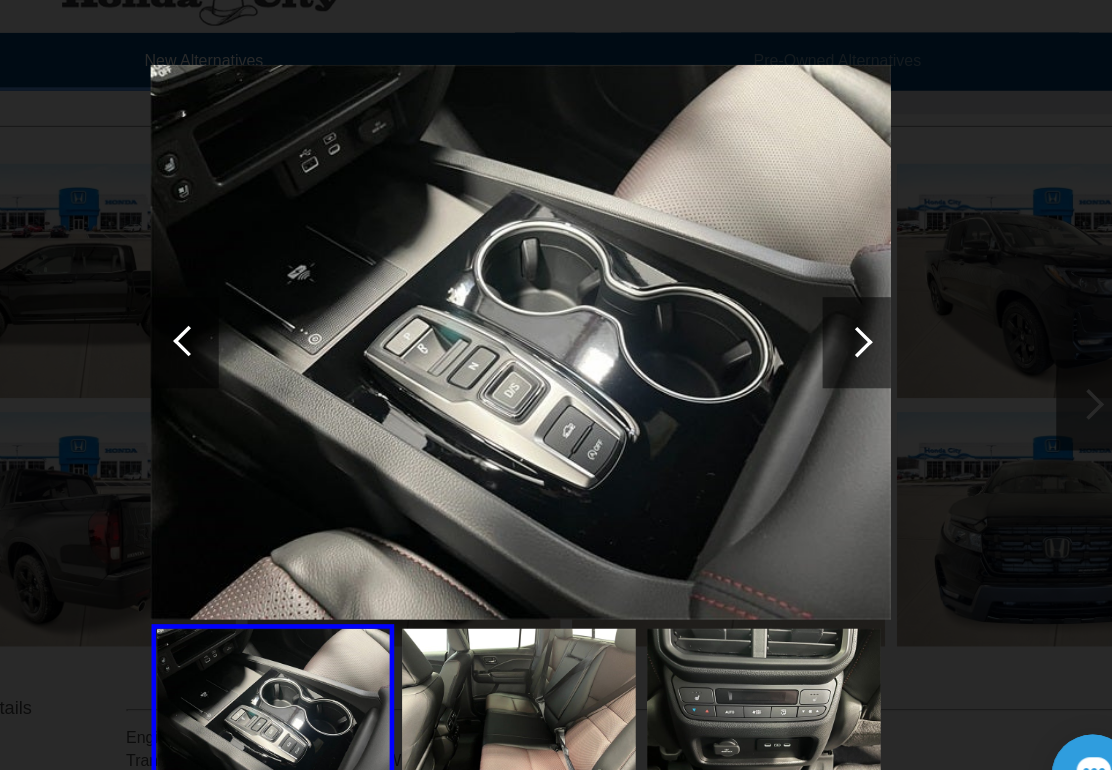 click at bounding box center [851, 335] 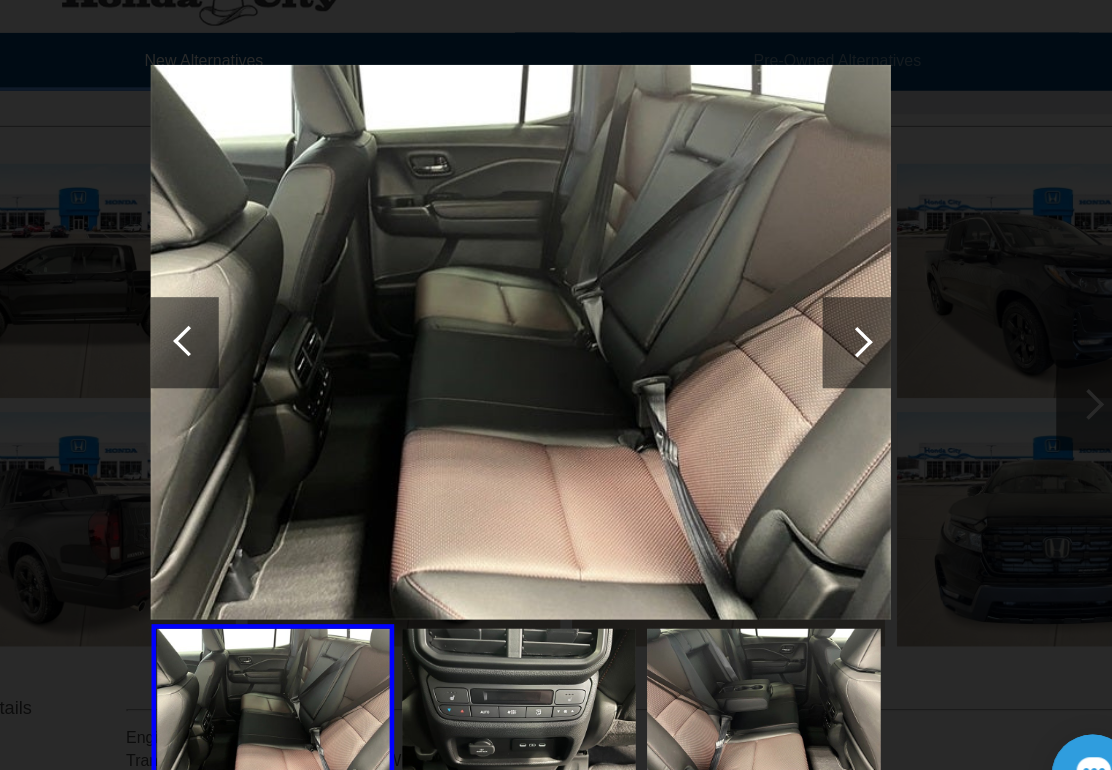 click at bounding box center (554, 664) 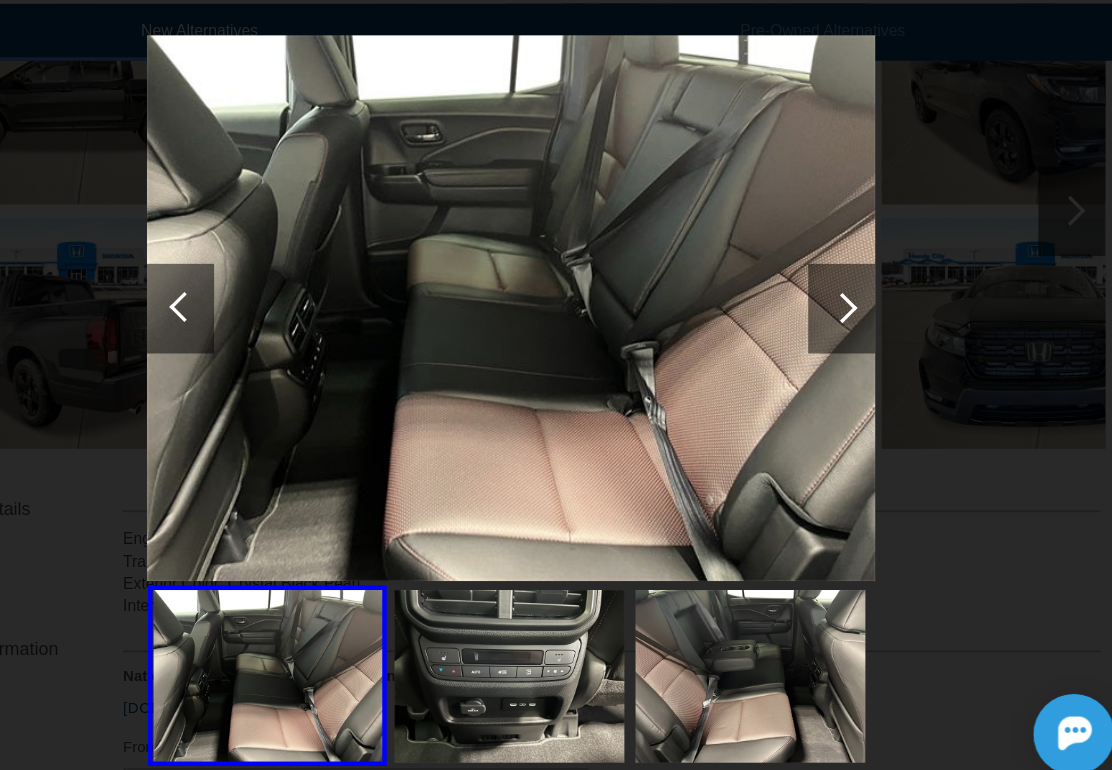 scroll, scrollTop: 334, scrollLeft: 2, axis: both 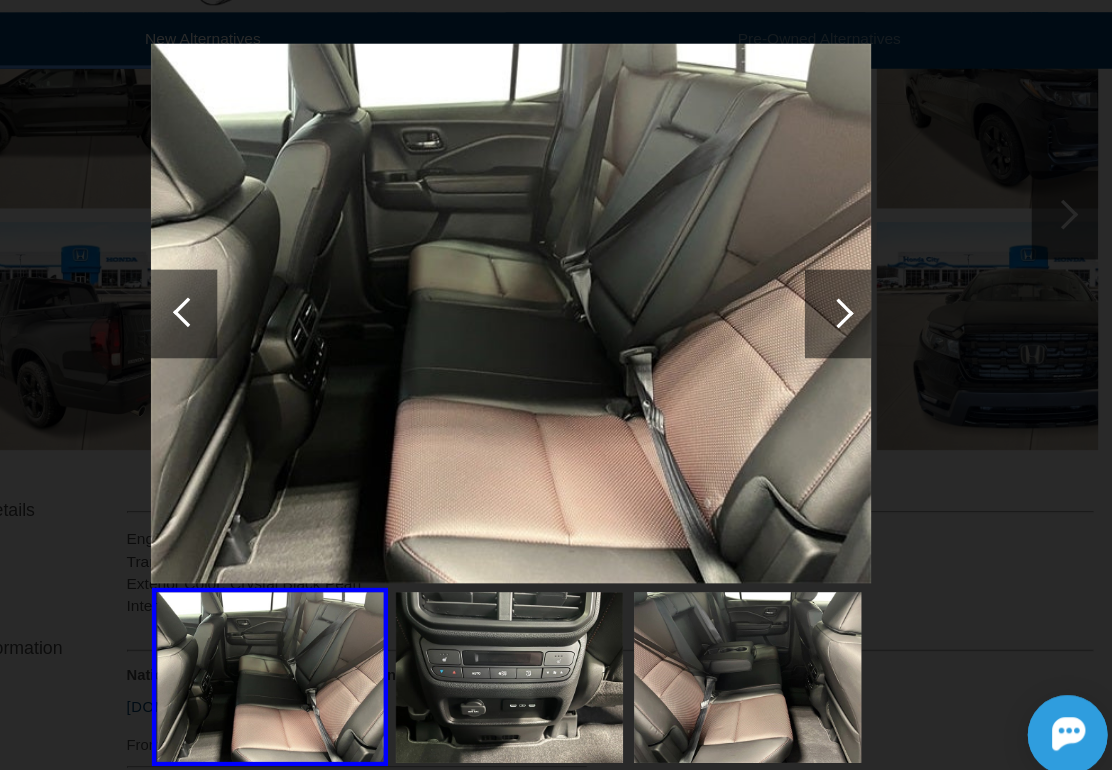 click at bounding box center [851, 335] 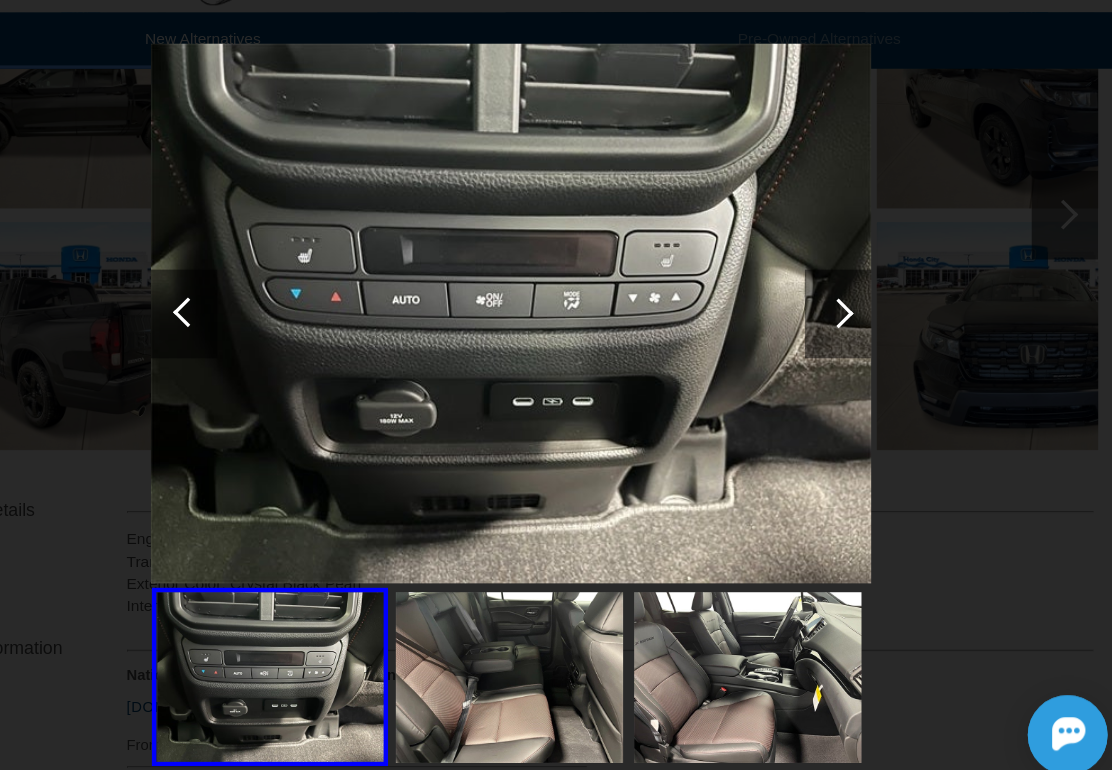 click at bounding box center (851, 335) 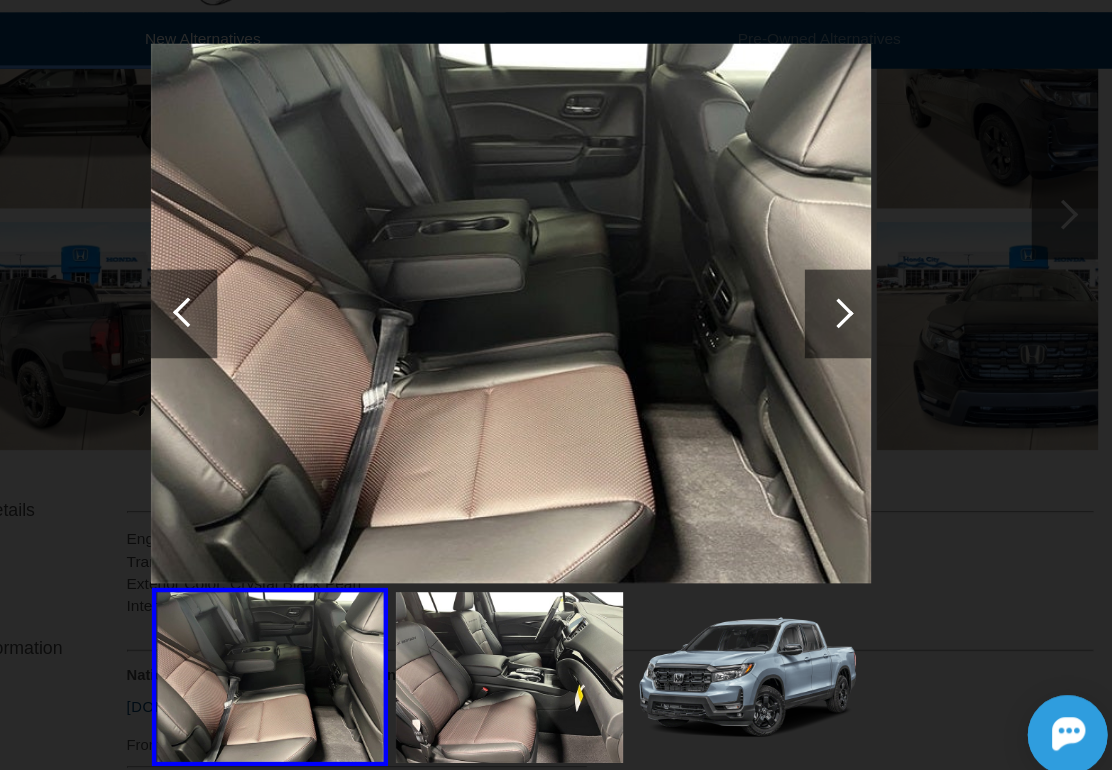 click at bounding box center [851, 335] 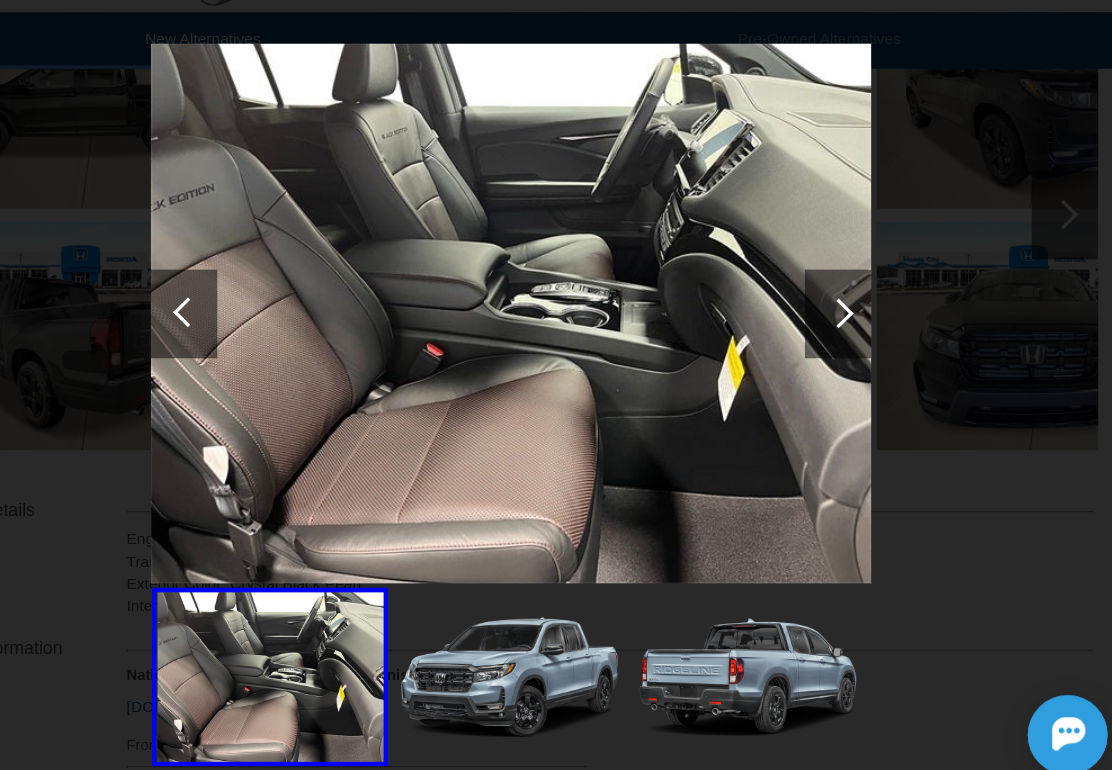 click at bounding box center (851, 336) 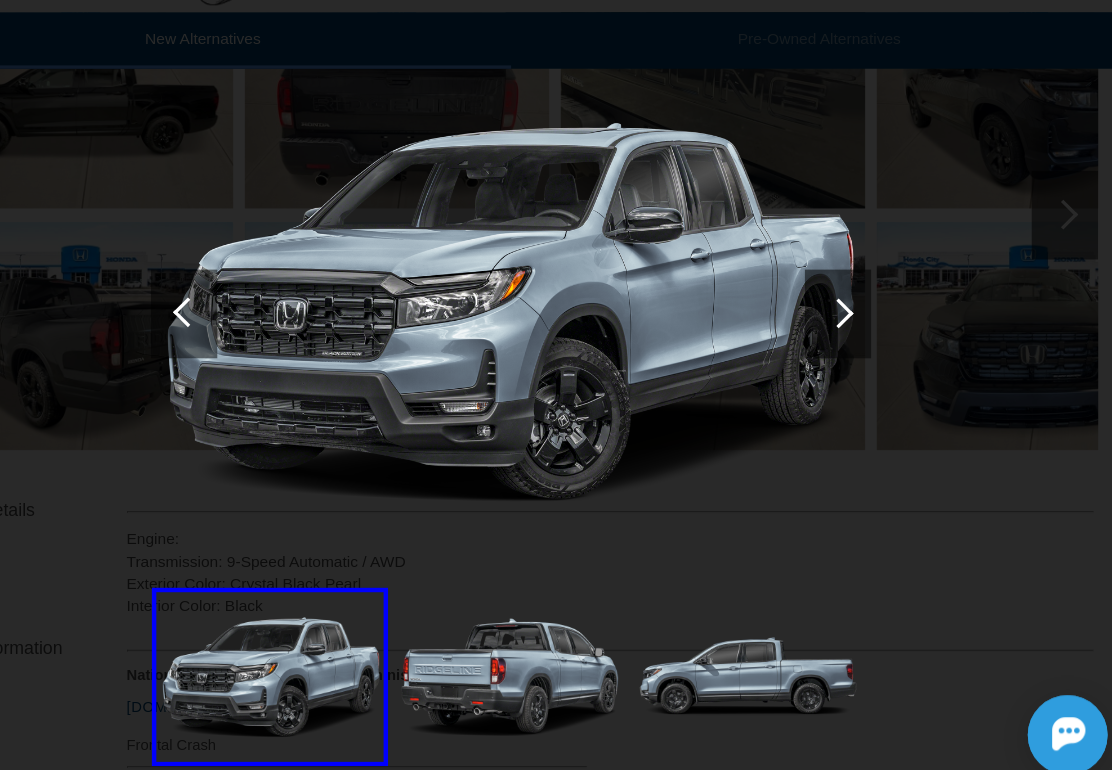 click at bounding box center (851, 336) 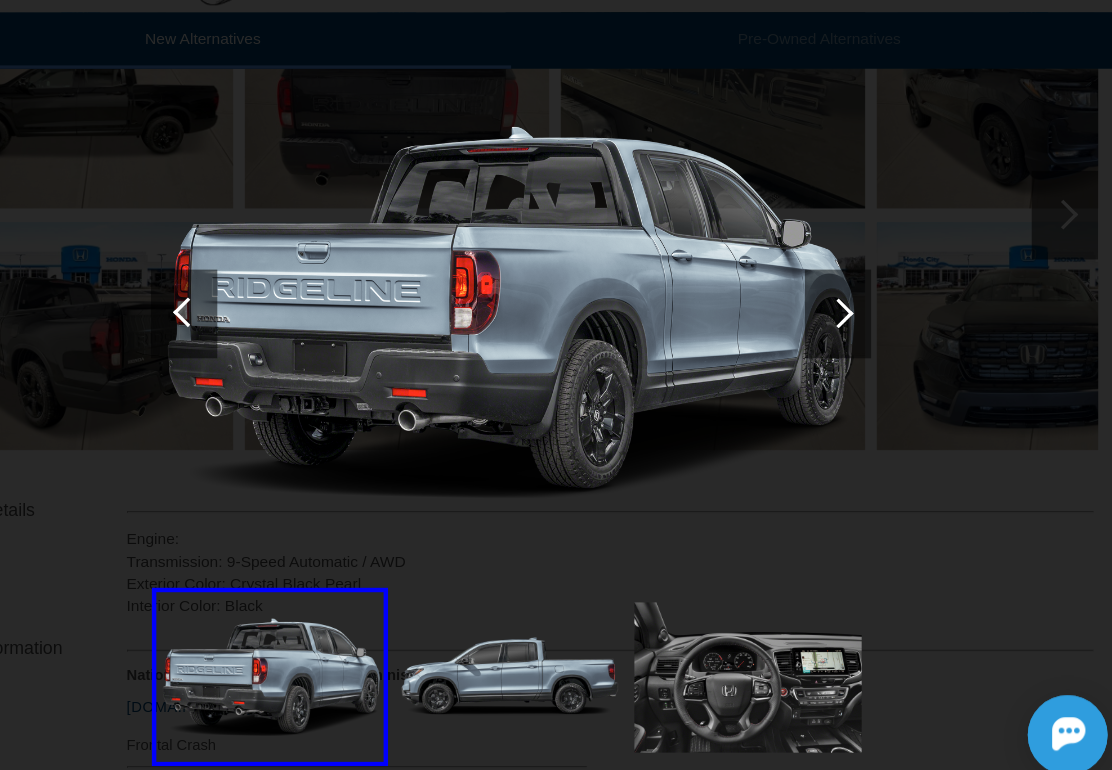 click at bounding box center (851, 335) 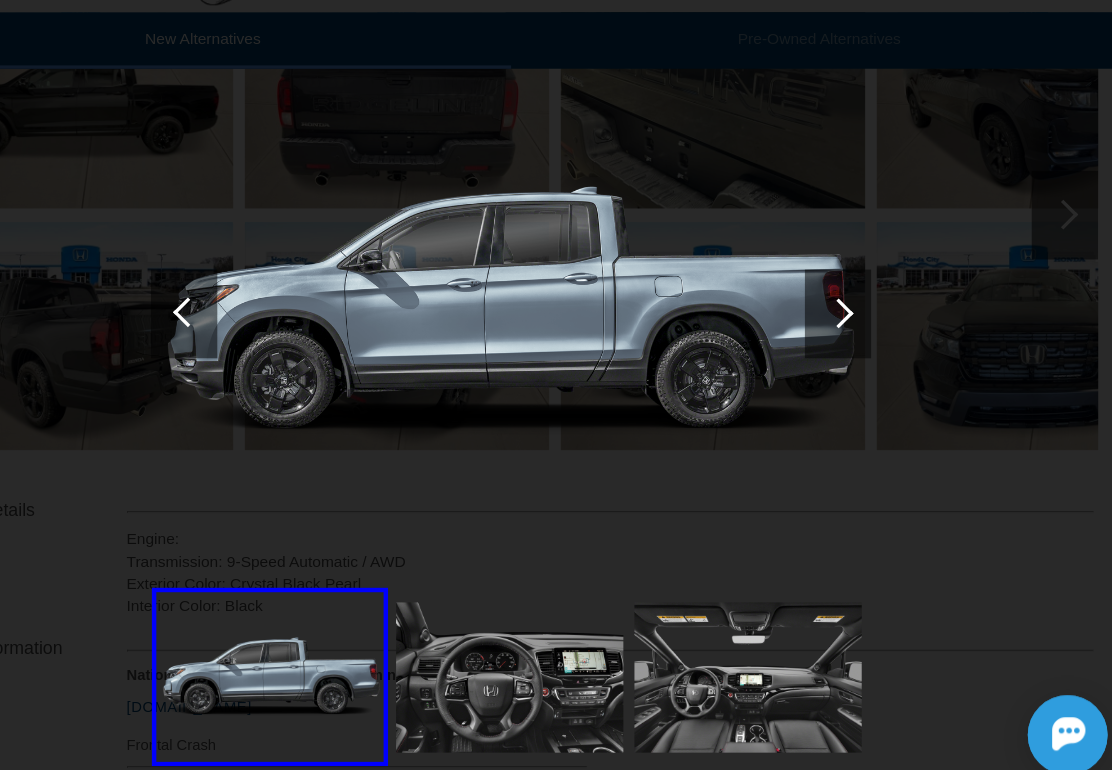 click at bounding box center [851, 335] 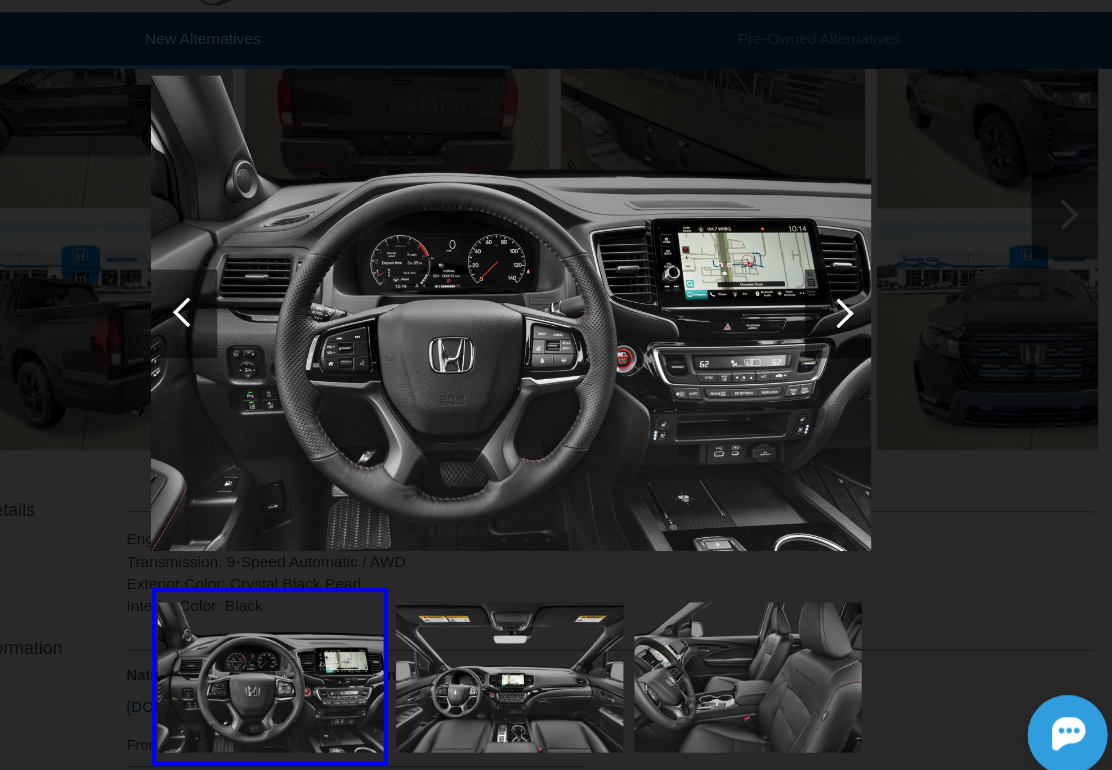 click at bounding box center [851, 335] 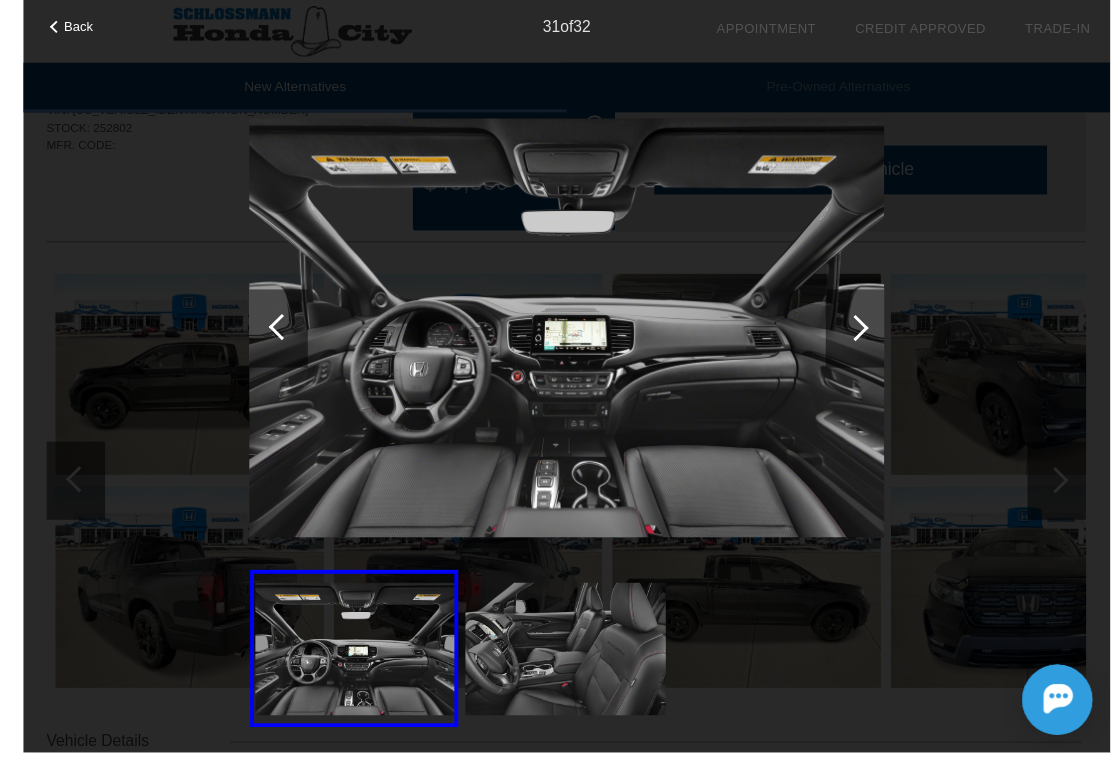 scroll, scrollTop: 312, scrollLeft: 2, axis: both 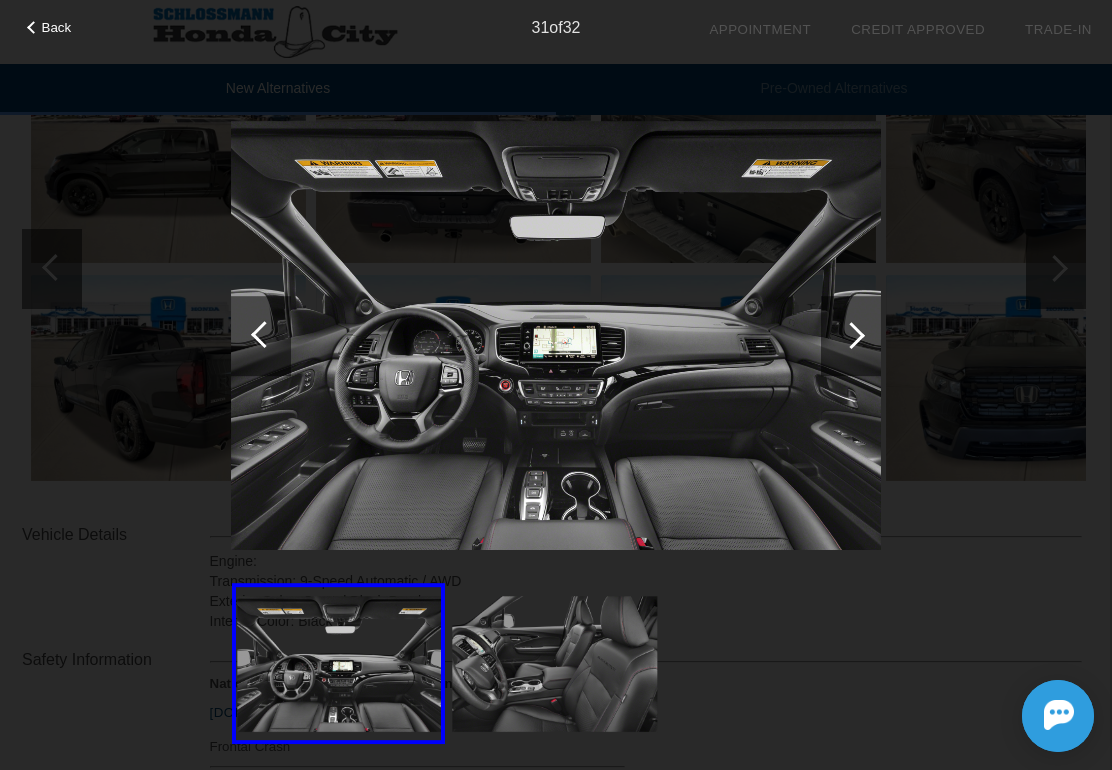 click at bounding box center (33, 27) 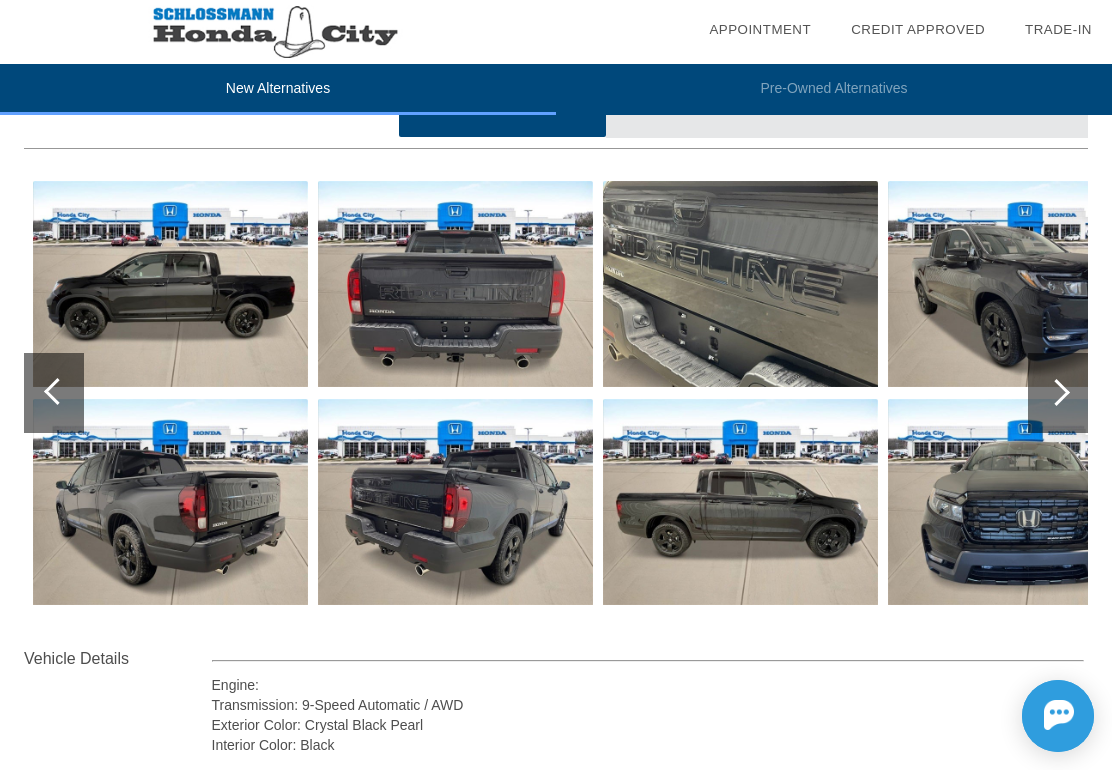 scroll, scrollTop: 182, scrollLeft: 0, axis: vertical 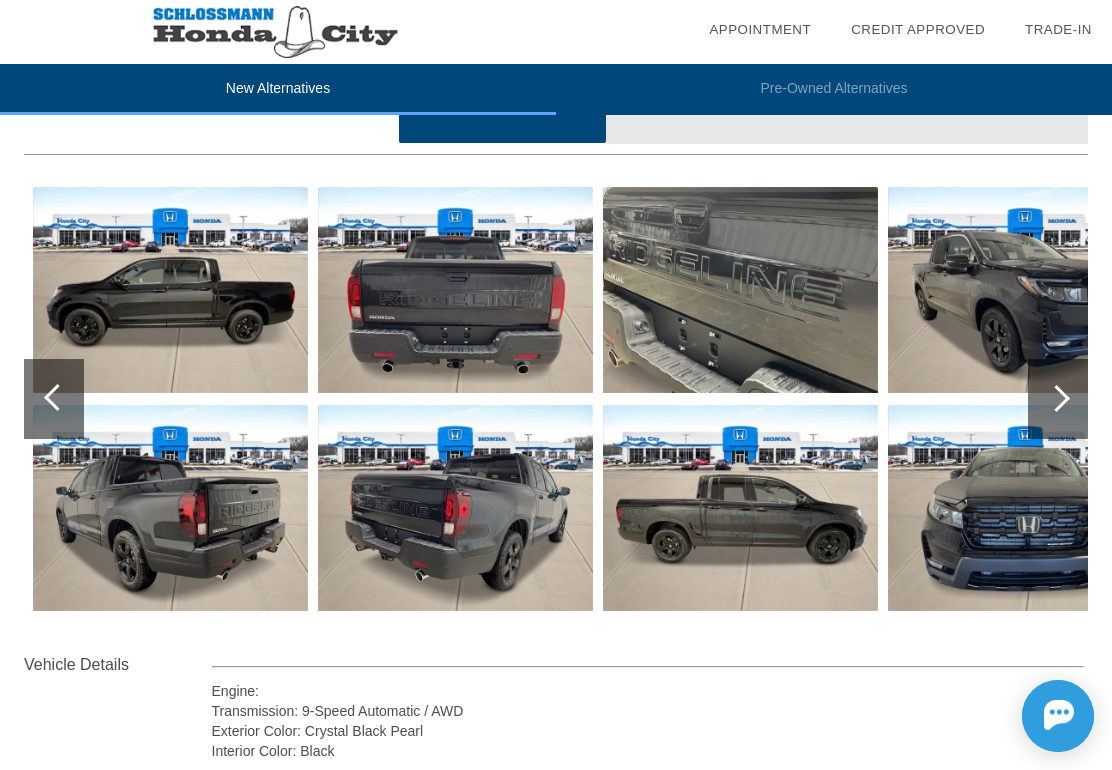 click at bounding box center (170, 290) 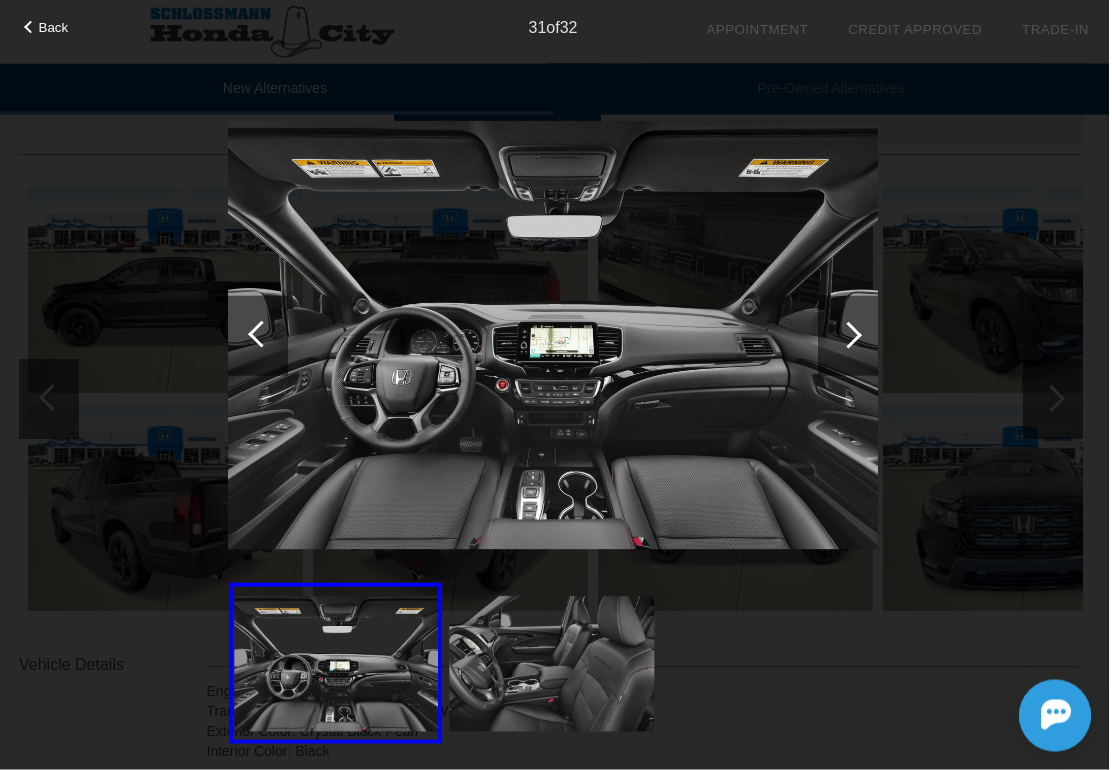 scroll, scrollTop: 182, scrollLeft: 2, axis: both 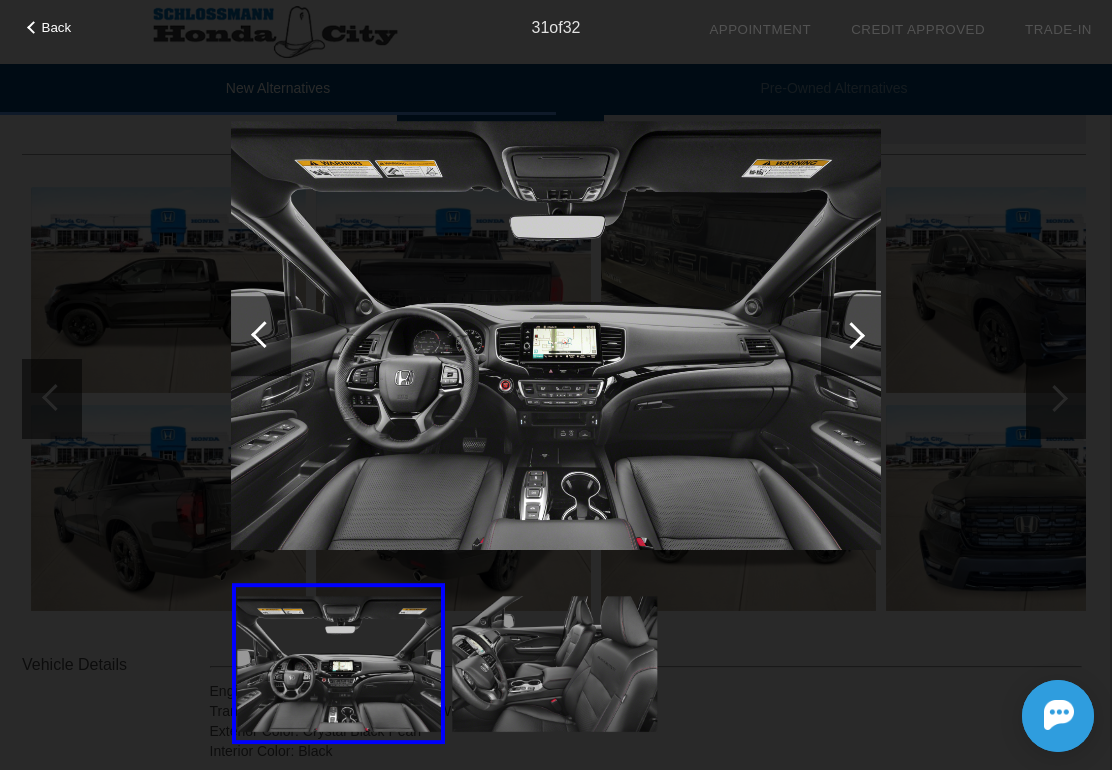 click at bounding box center [851, 335] 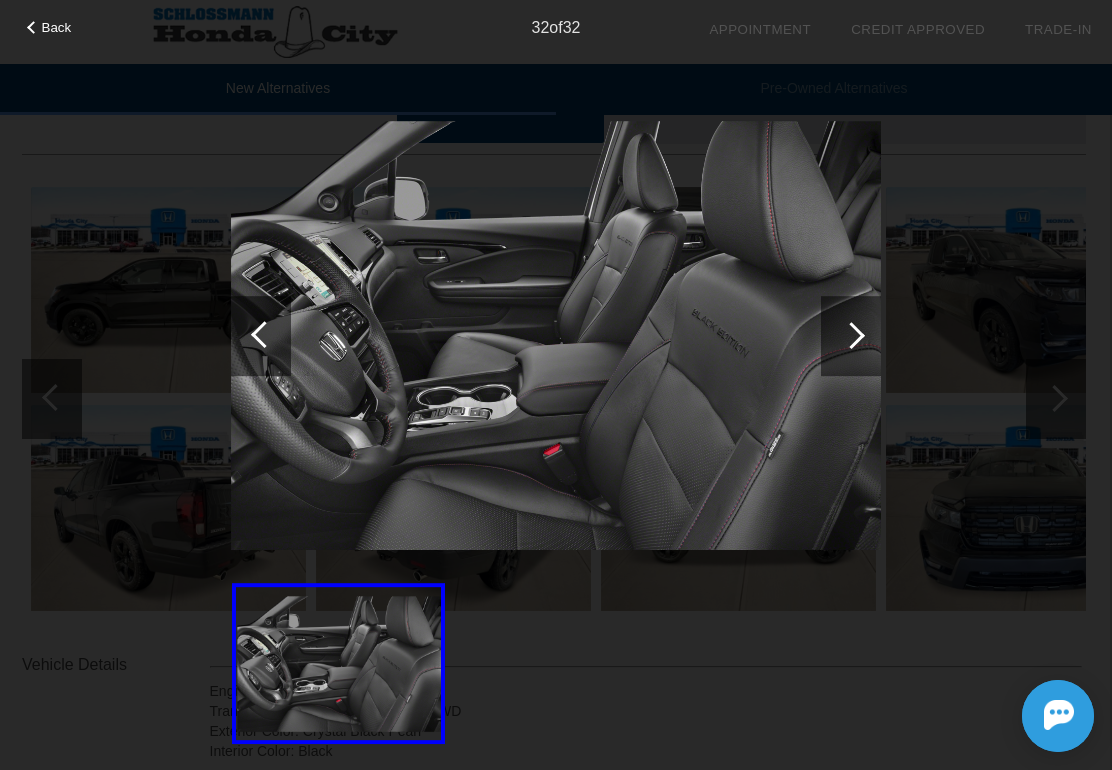 click at bounding box center [851, 336] 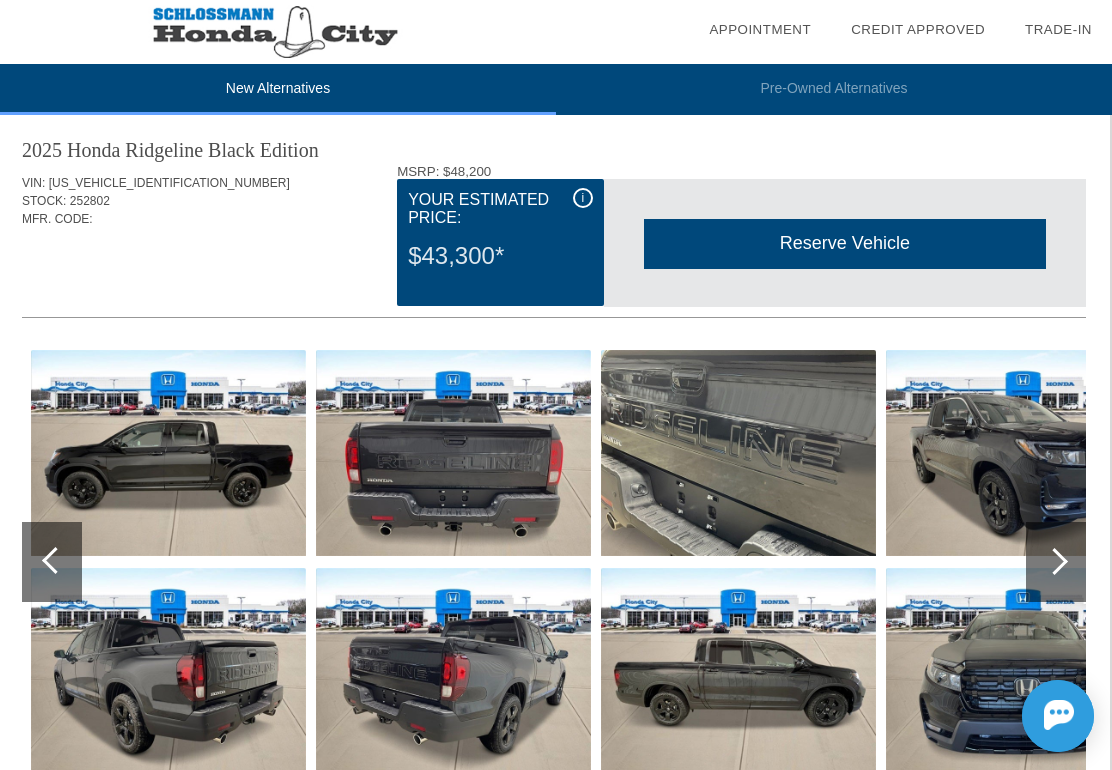 scroll, scrollTop: 0, scrollLeft: 2, axis: horizontal 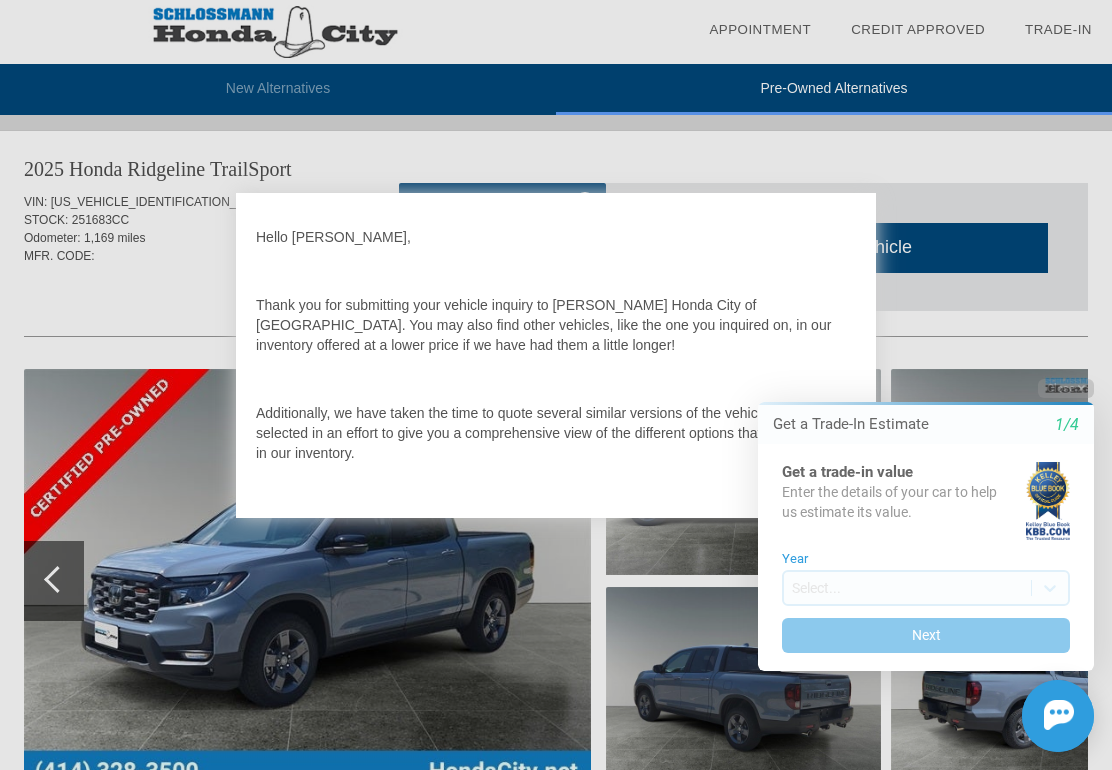 click on "Close" at bounding box center [1066, 388] 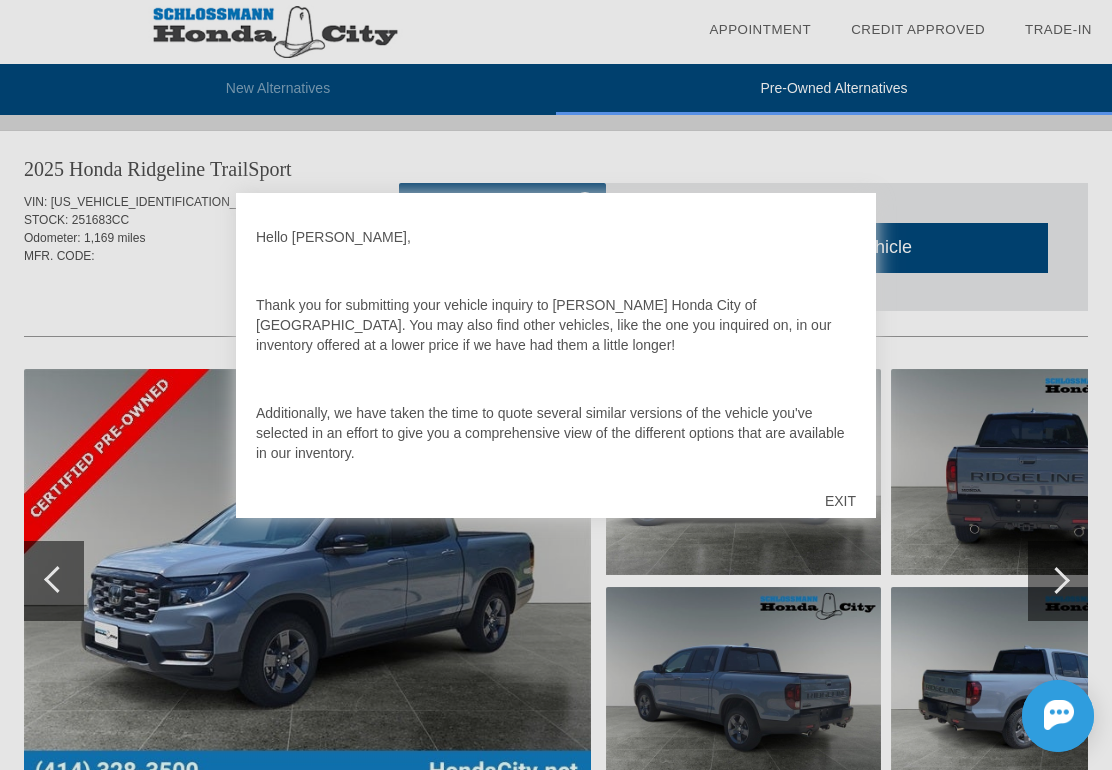 click on "EXIT" at bounding box center [840, 501] 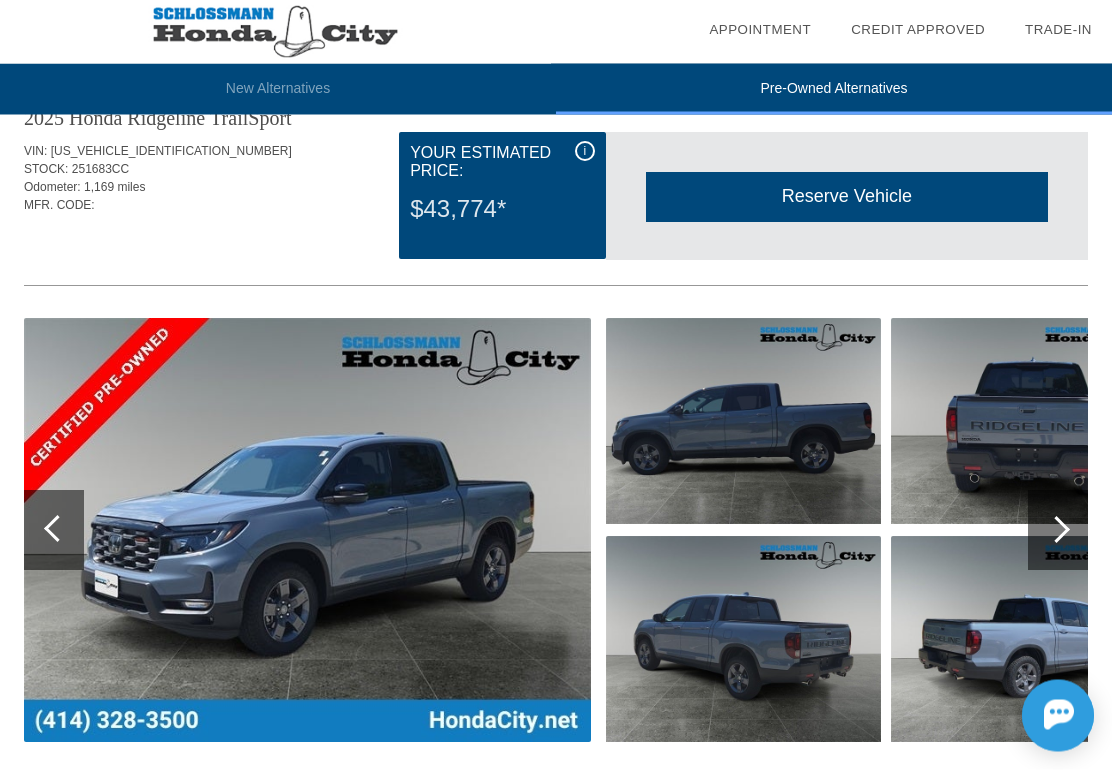 scroll, scrollTop: 71, scrollLeft: 0, axis: vertical 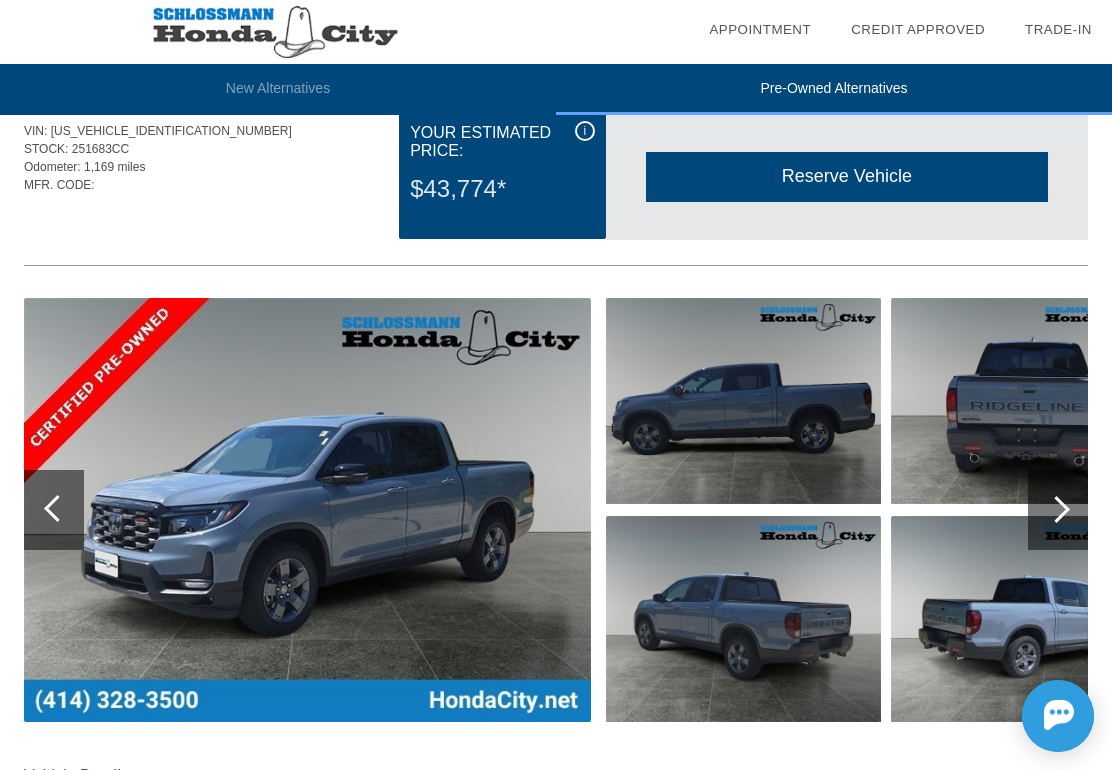click at bounding box center [1058, 510] 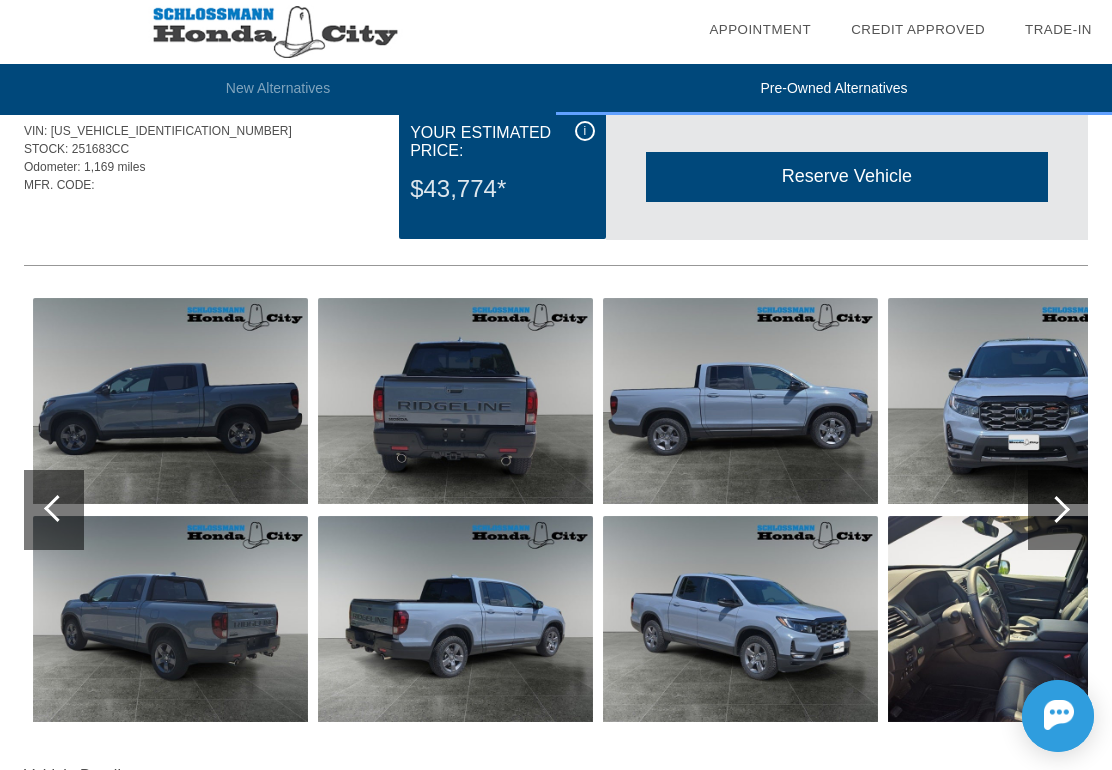 click at bounding box center [1058, 510] 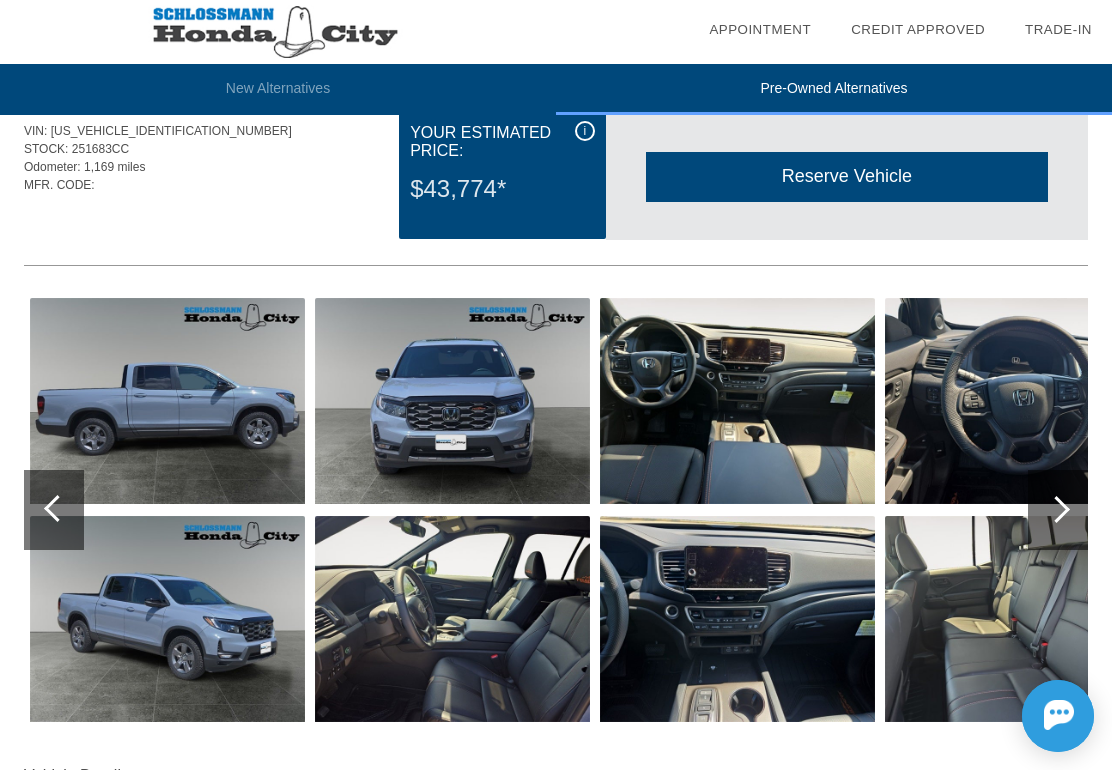 click at bounding box center [1058, 510] 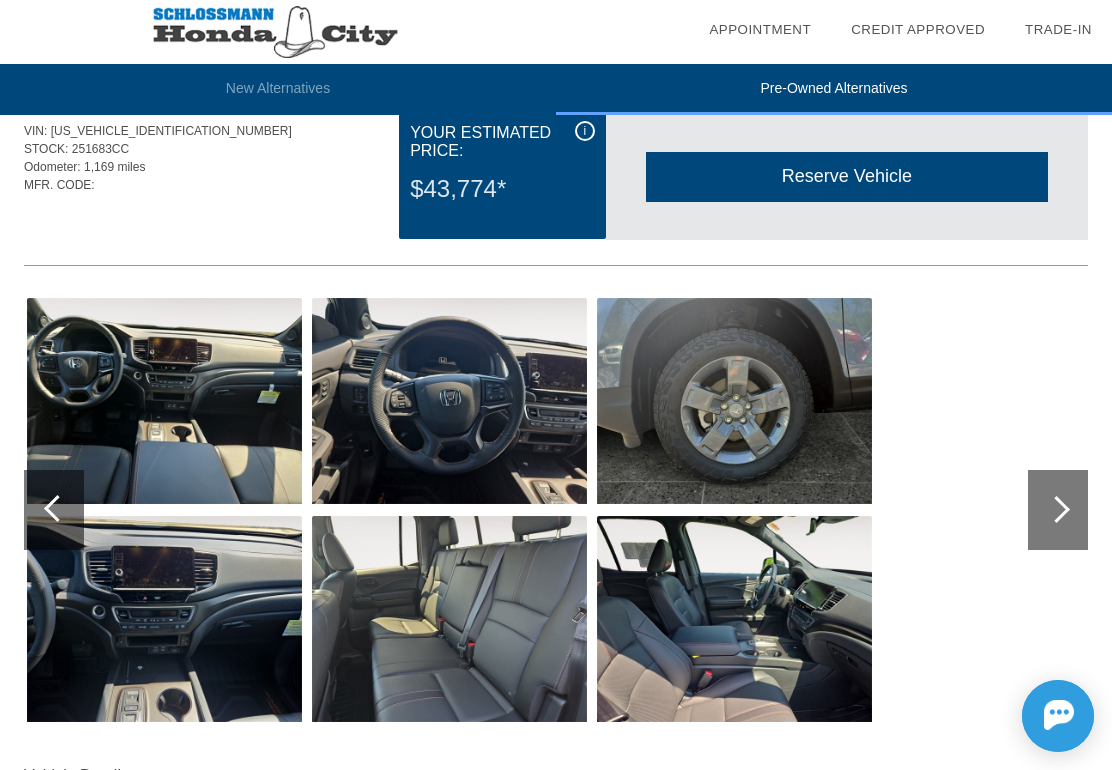 click at bounding box center [1058, 510] 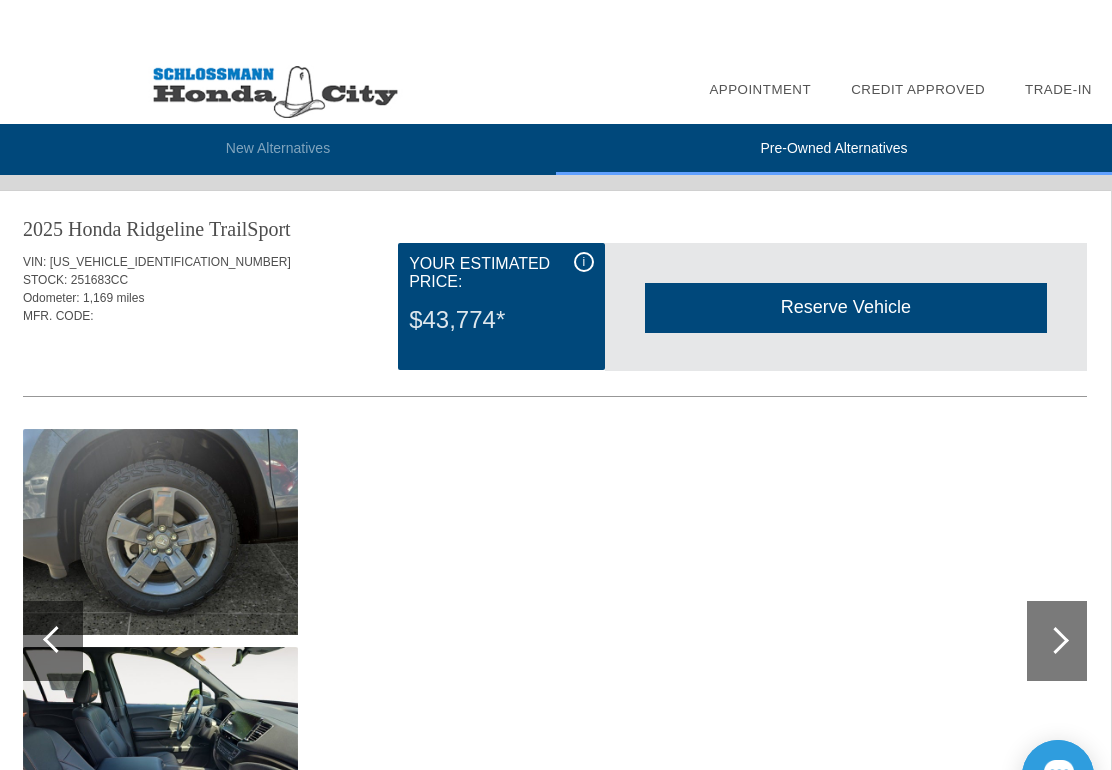 scroll, scrollTop: 0, scrollLeft: 2, axis: horizontal 